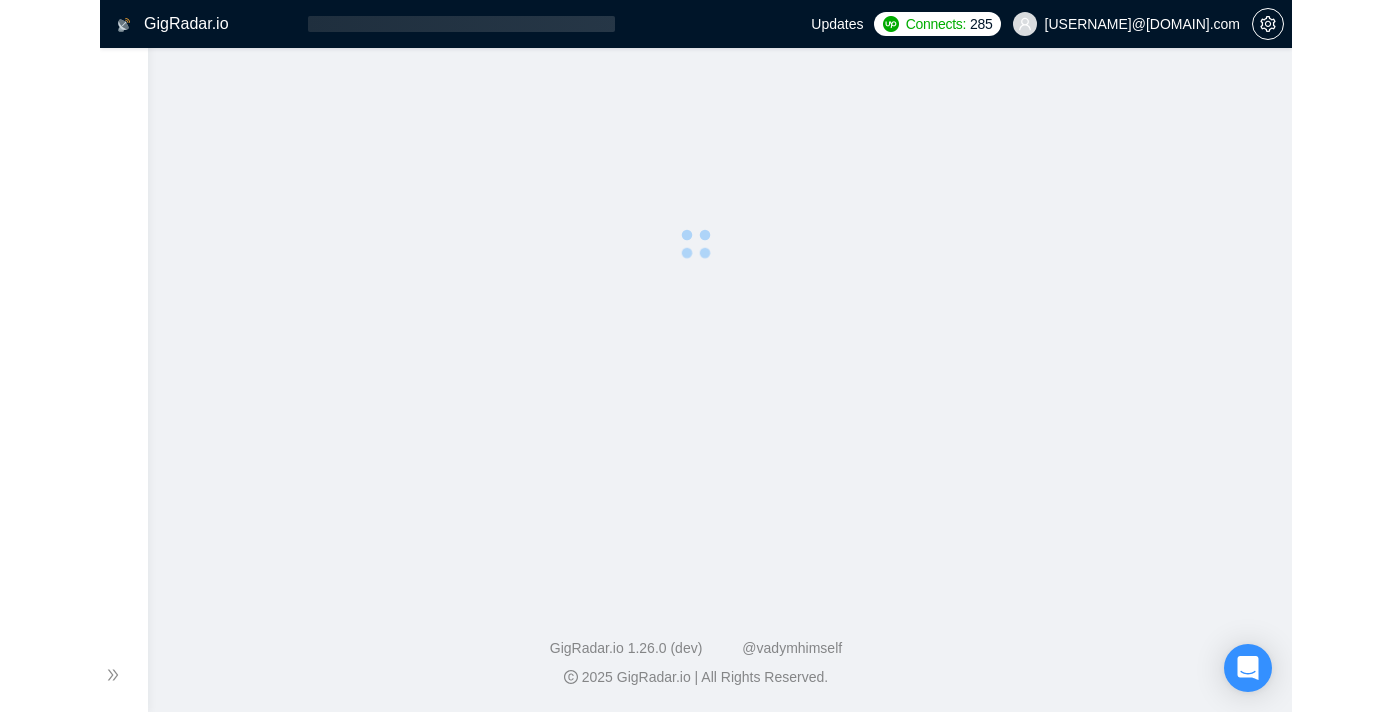 scroll, scrollTop: 0, scrollLeft: 0, axis: both 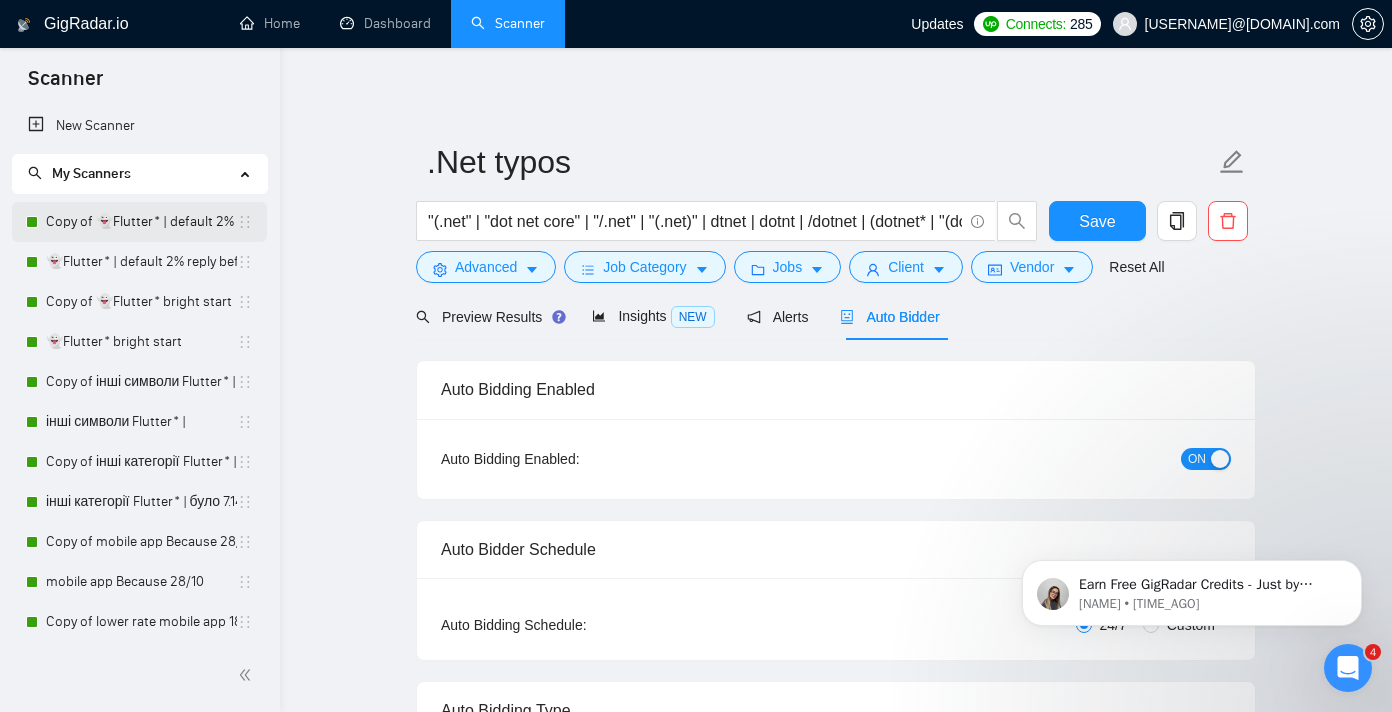 click on "Copy of 👻Flutter* | default 2% reply before 09/06" at bounding box center [141, 222] 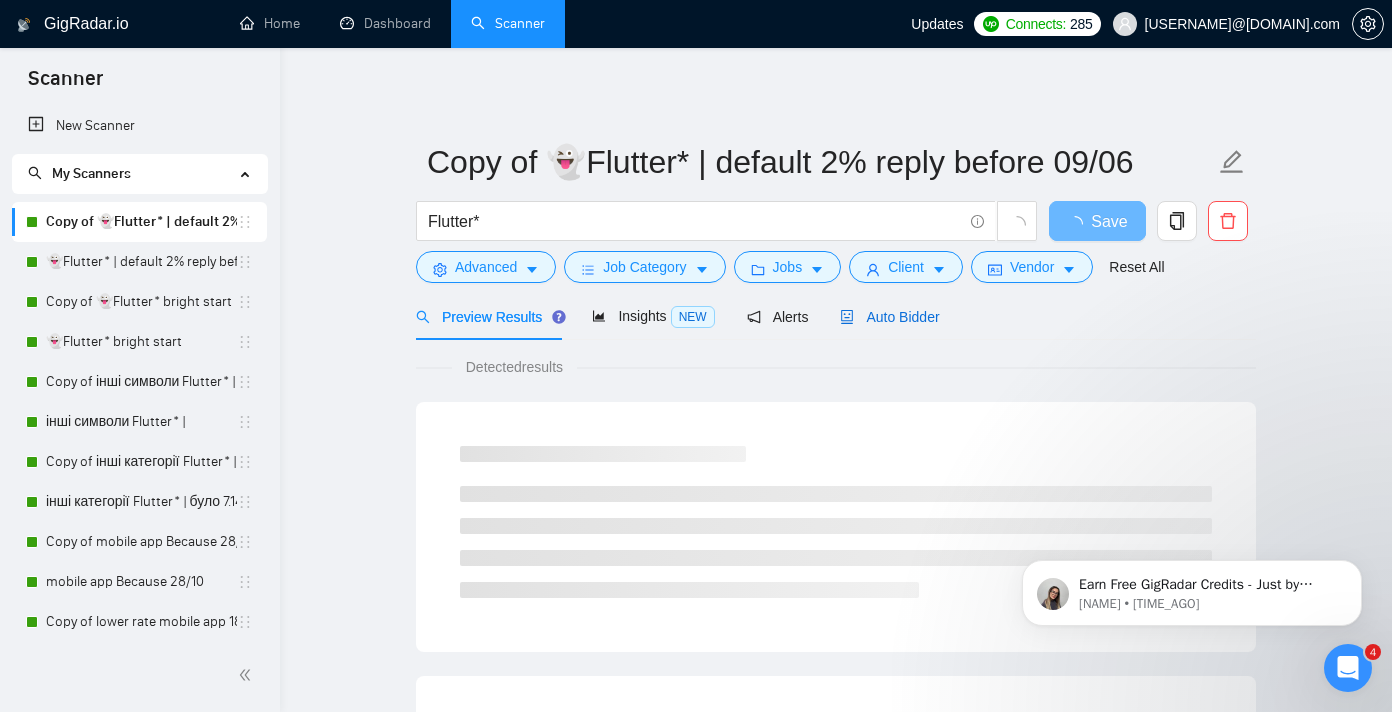 click on "Auto Bidder" at bounding box center [889, 317] 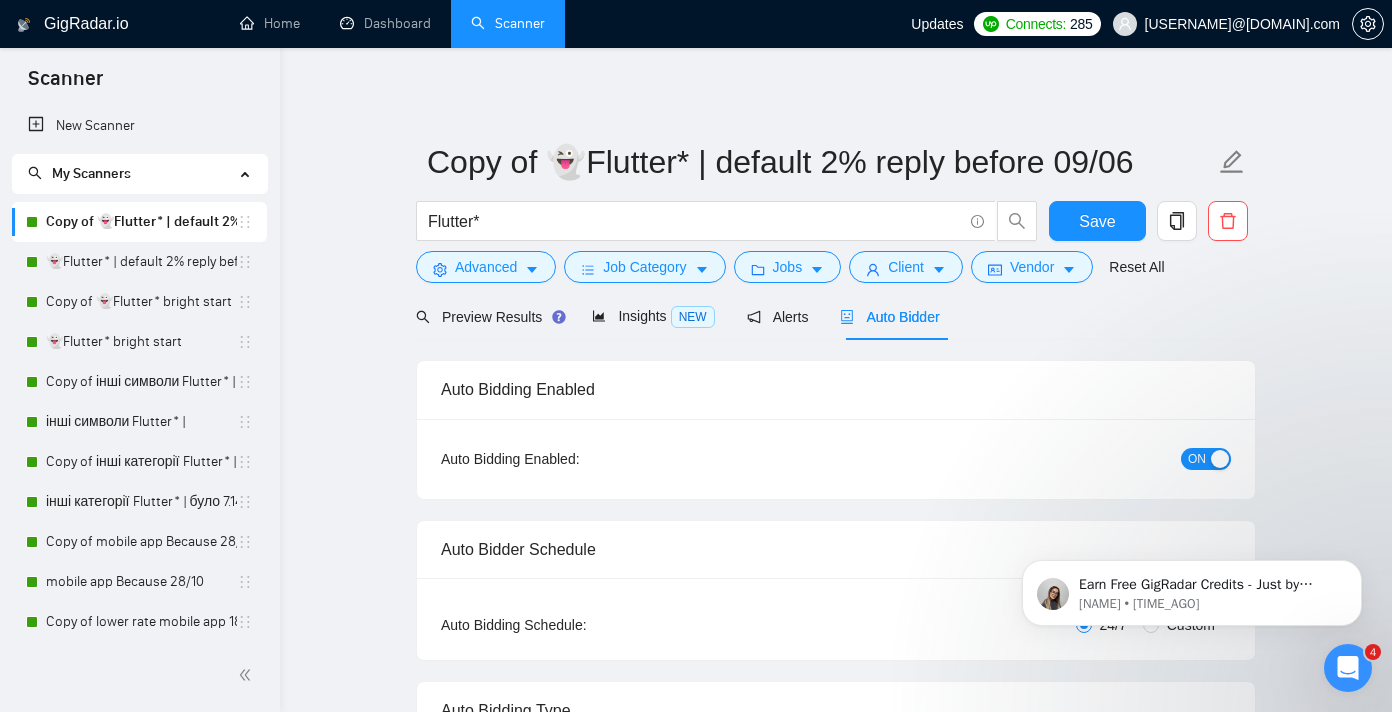 scroll, scrollTop: 19, scrollLeft: 0, axis: vertical 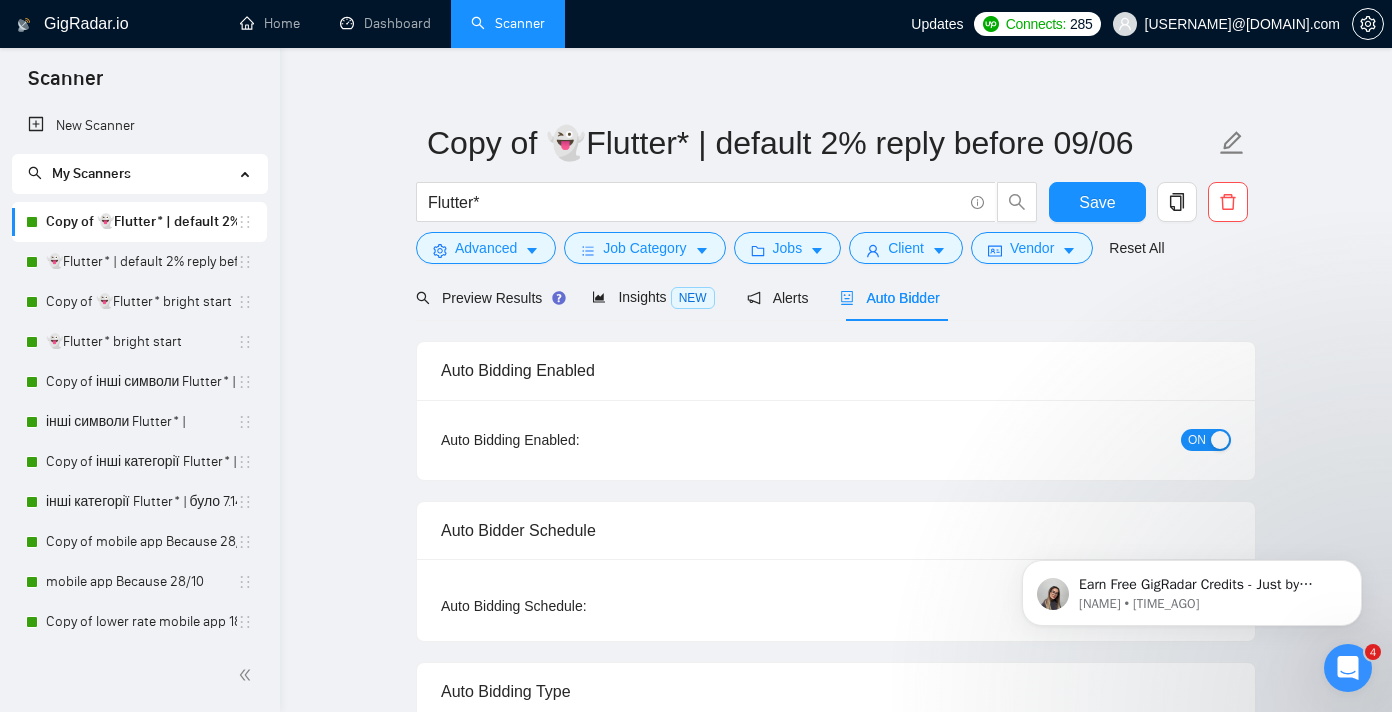 click at bounding box center (1220, 440) 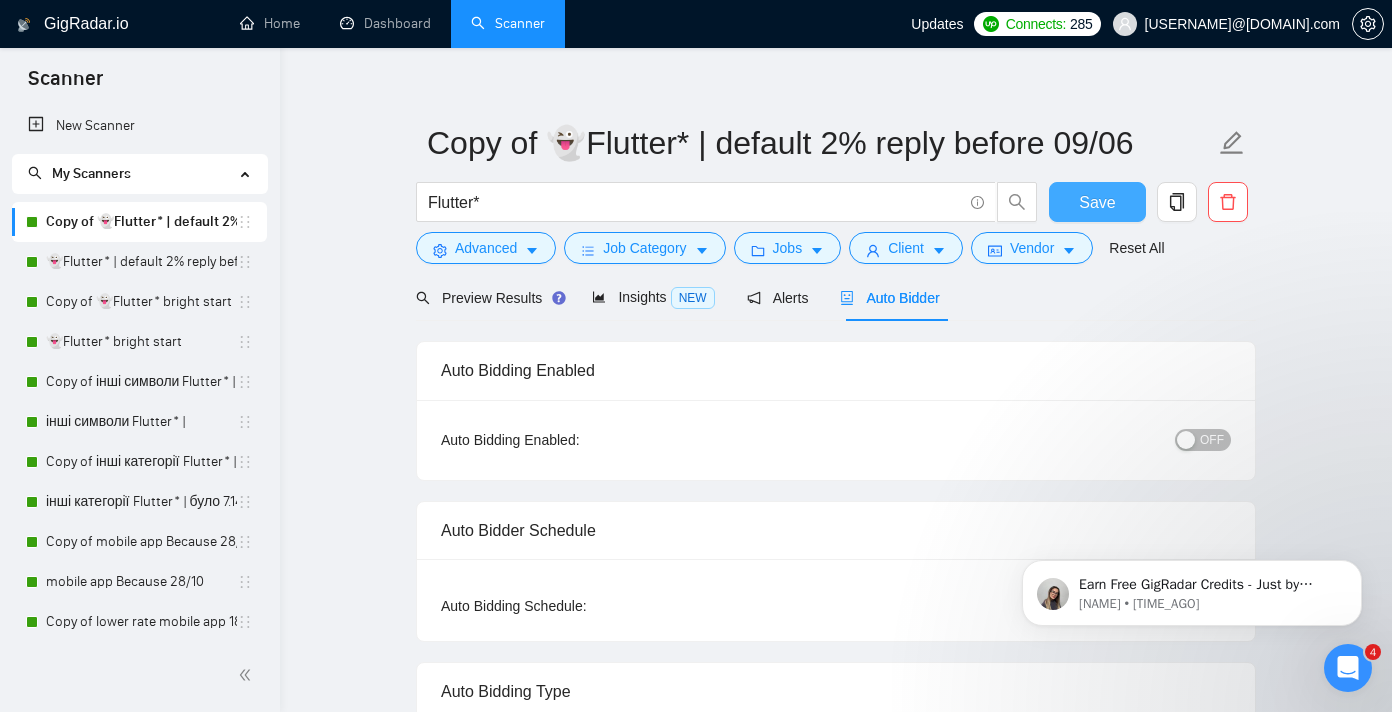 click on "Save" at bounding box center (1097, 202) 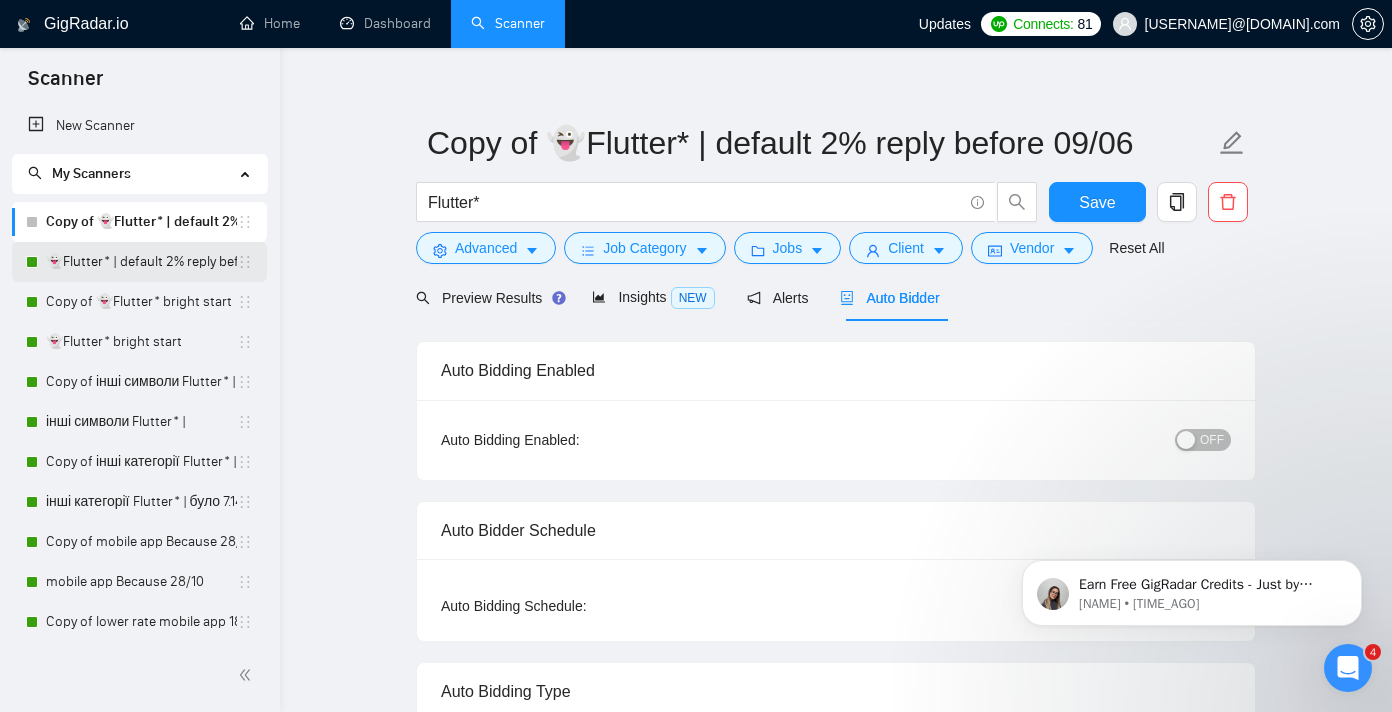 click on "👻Flutter* | default 2% reply before 09/06" at bounding box center (141, 262) 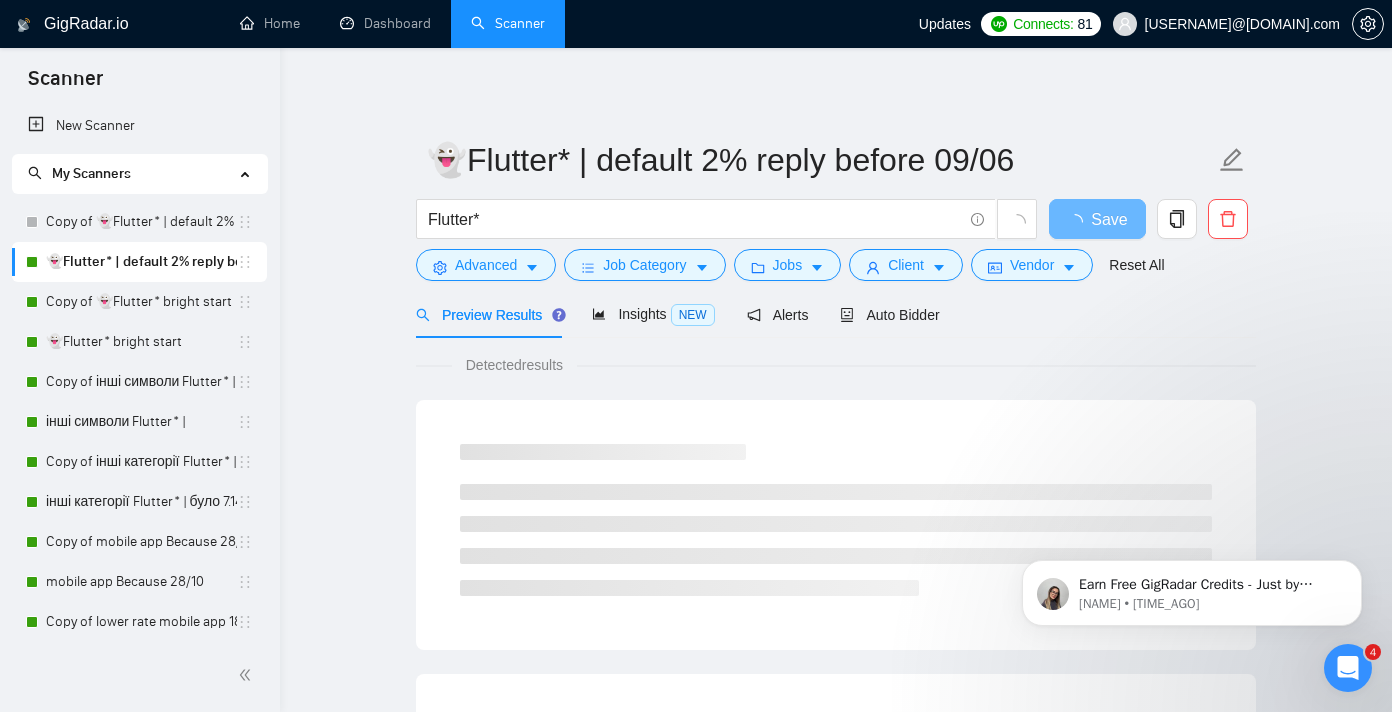 scroll, scrollTop: 19, scrollLeft: 0, axis: vertical 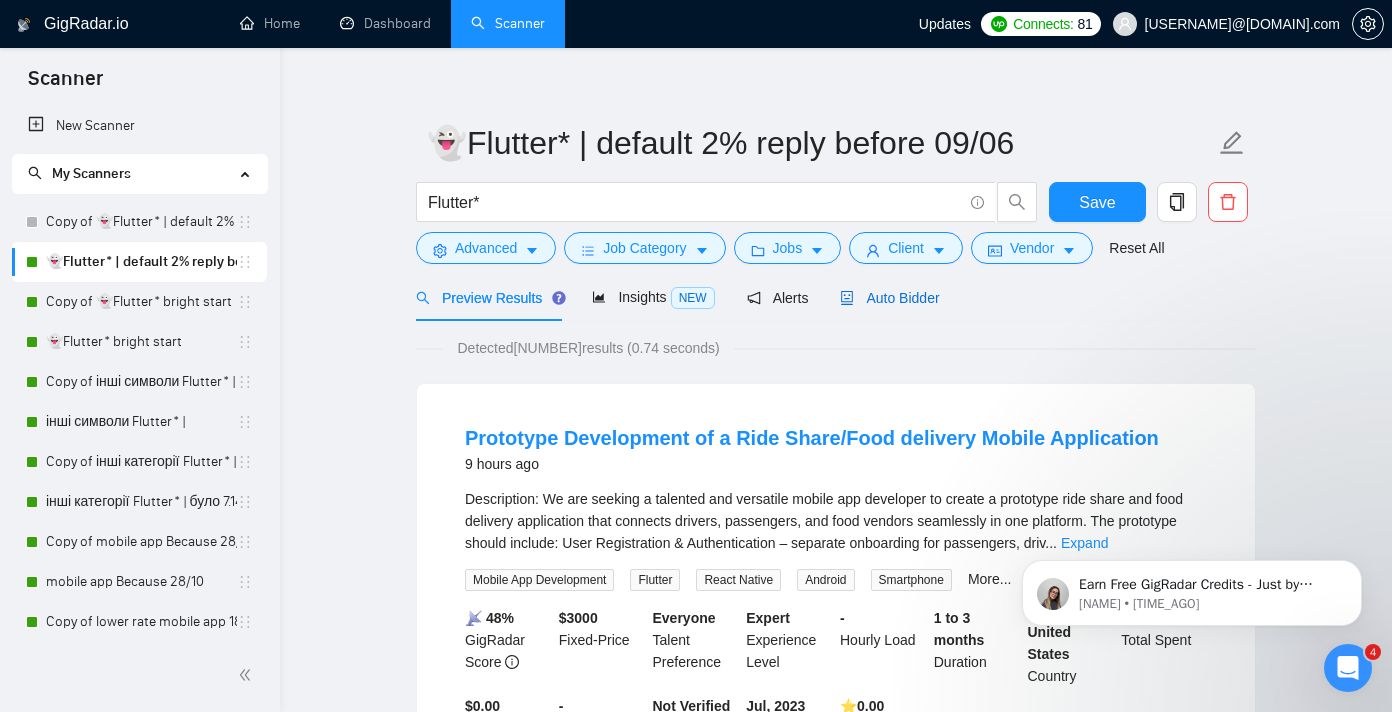 click on "Auto Bidder" at bounding box center (889, 298) 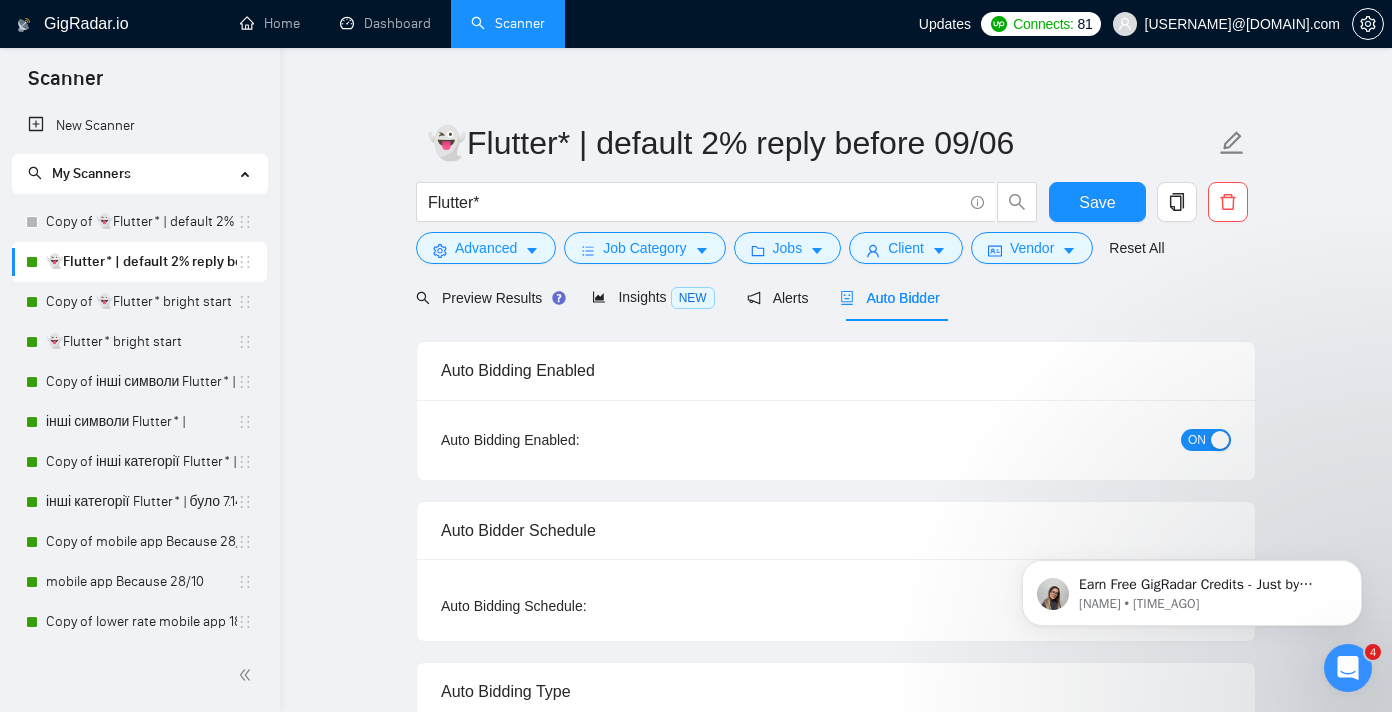 click on "ON" at bounding box center (1197, 440) 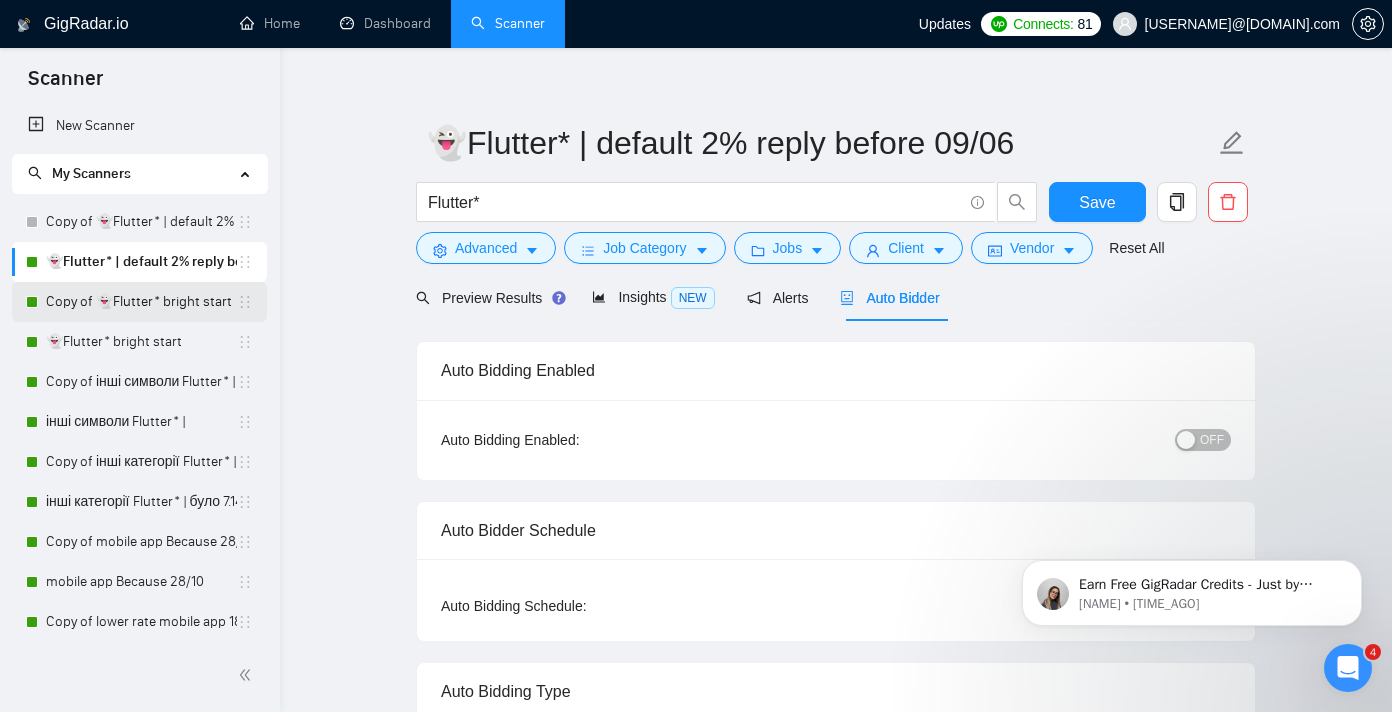 click on "Copy of 👻Flutter*  bright start" at bounding box center [141, 302] 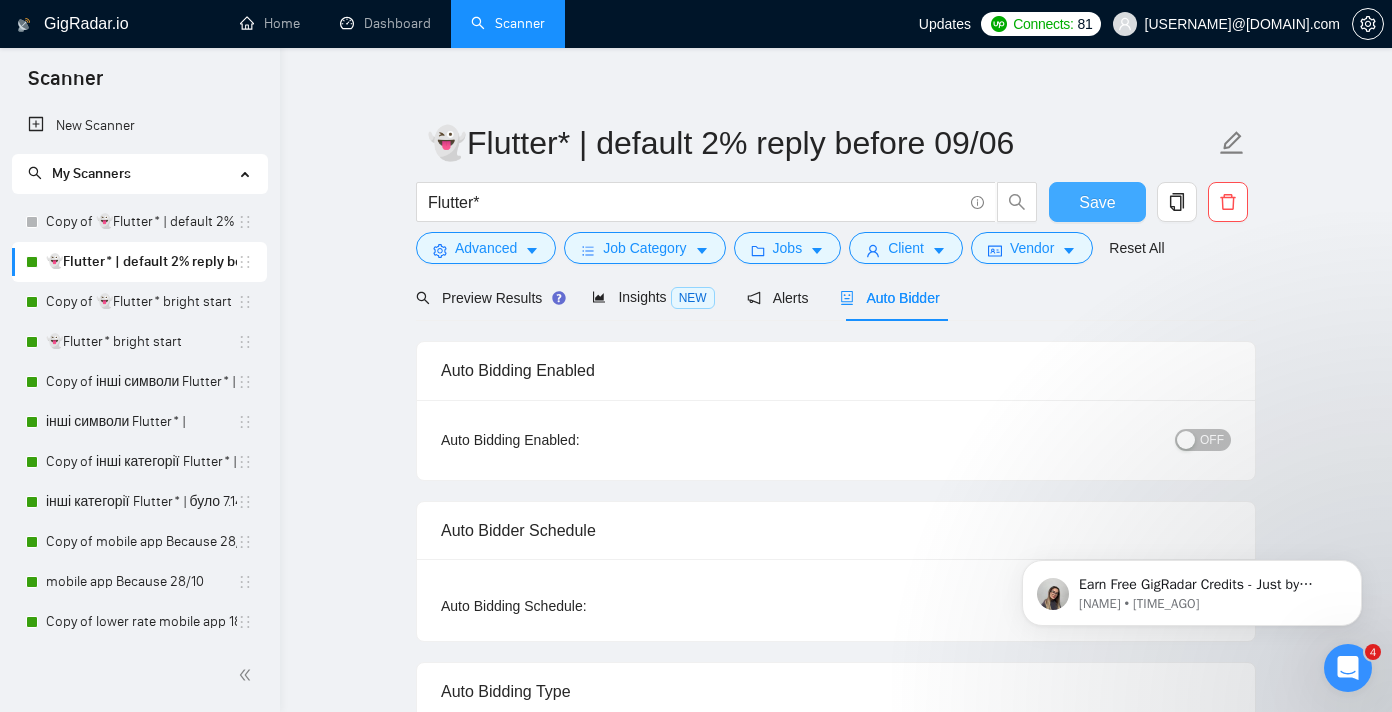 click on "Save" at bounding box center (1097, 202) 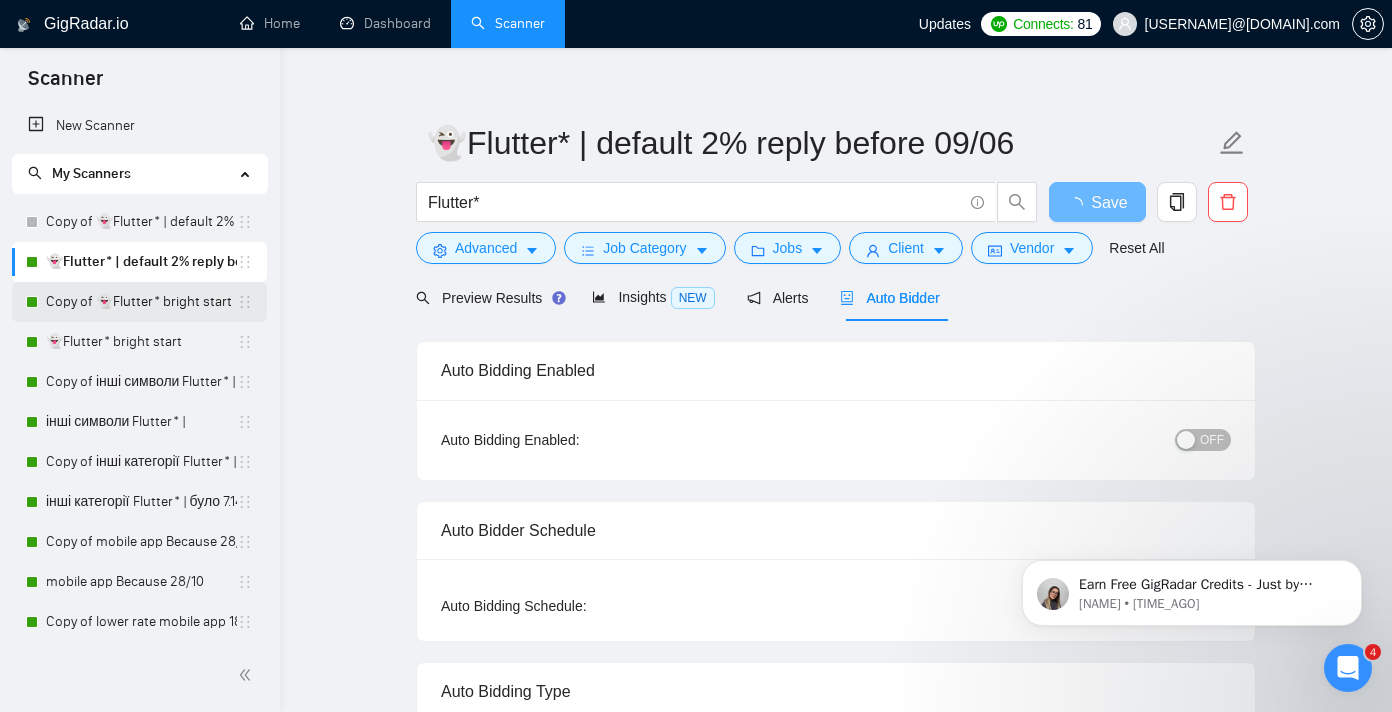 click on "Copy of 👻Flutter*  bright start" at bounding box center [141, 302] 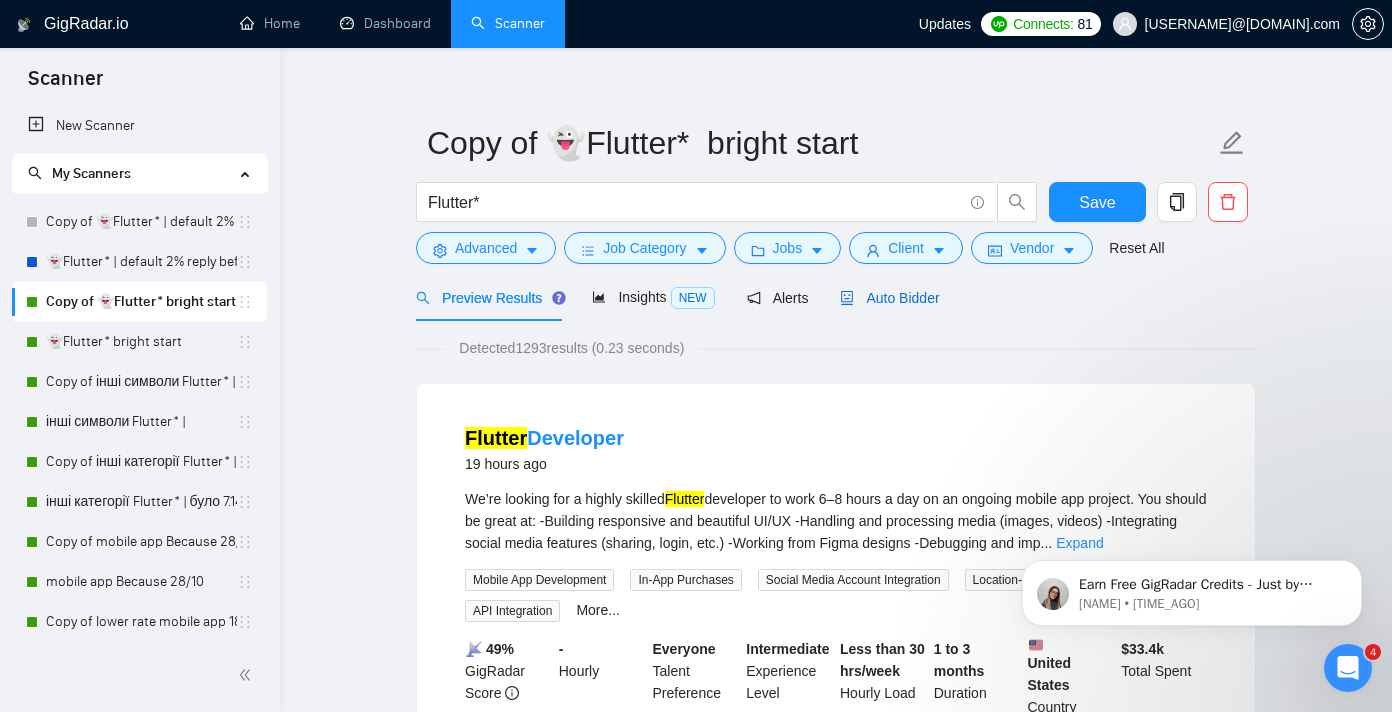 click on "Auto Bidder" at bounding box center (889, 298) 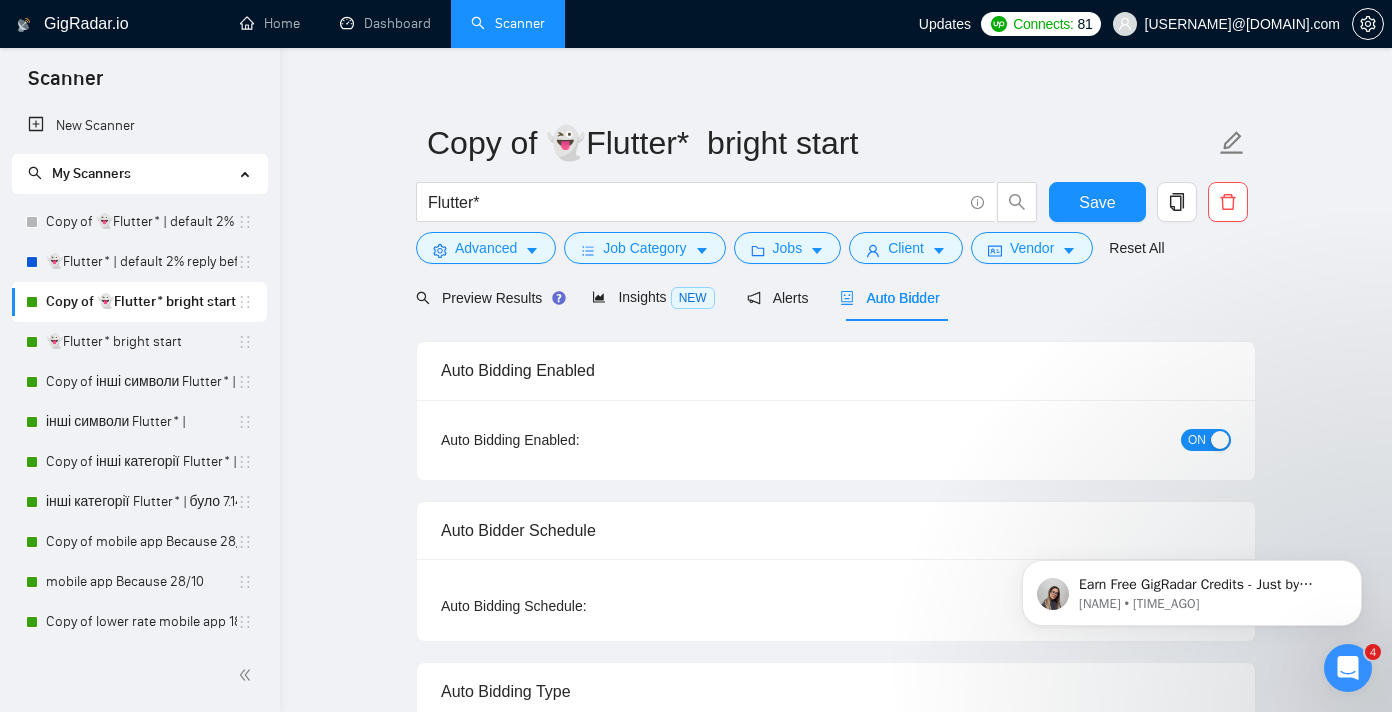 click on "ON" at bounding box center (1197, 440) 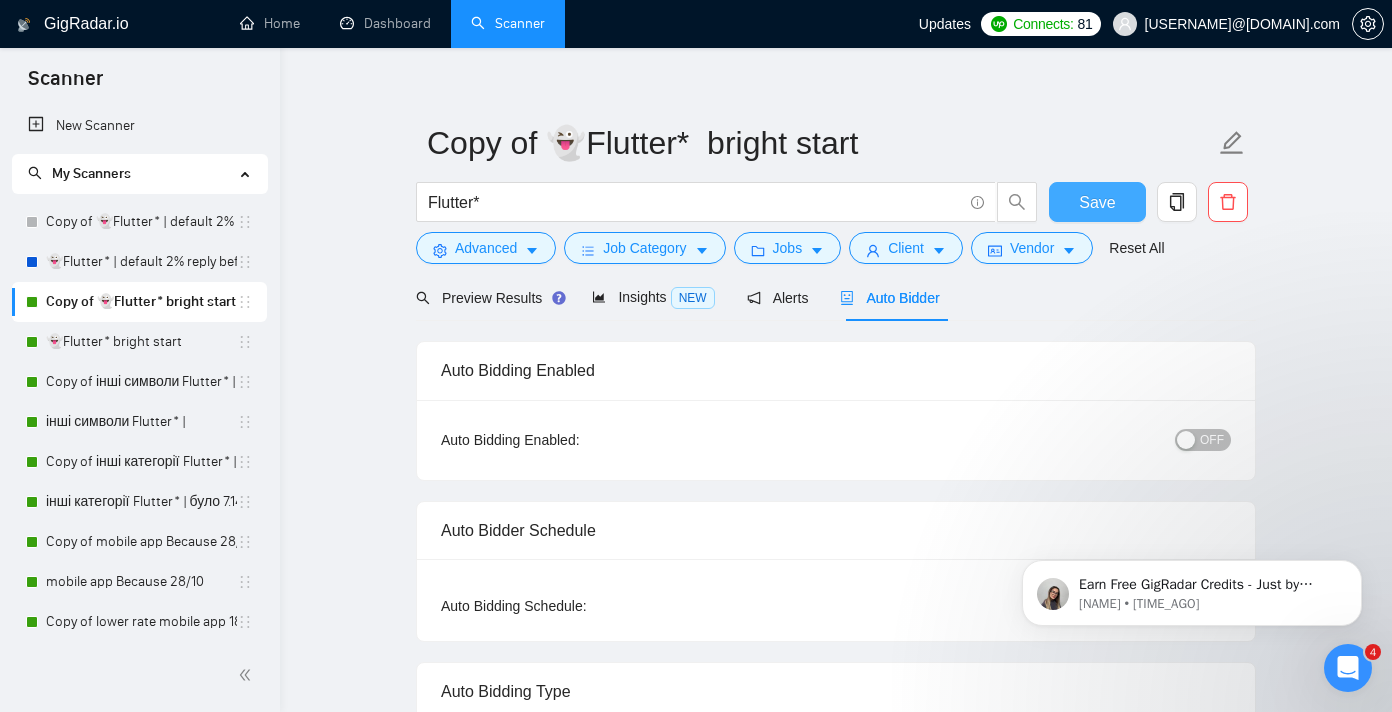 click on "Save" at bounding box center (1097, 202) 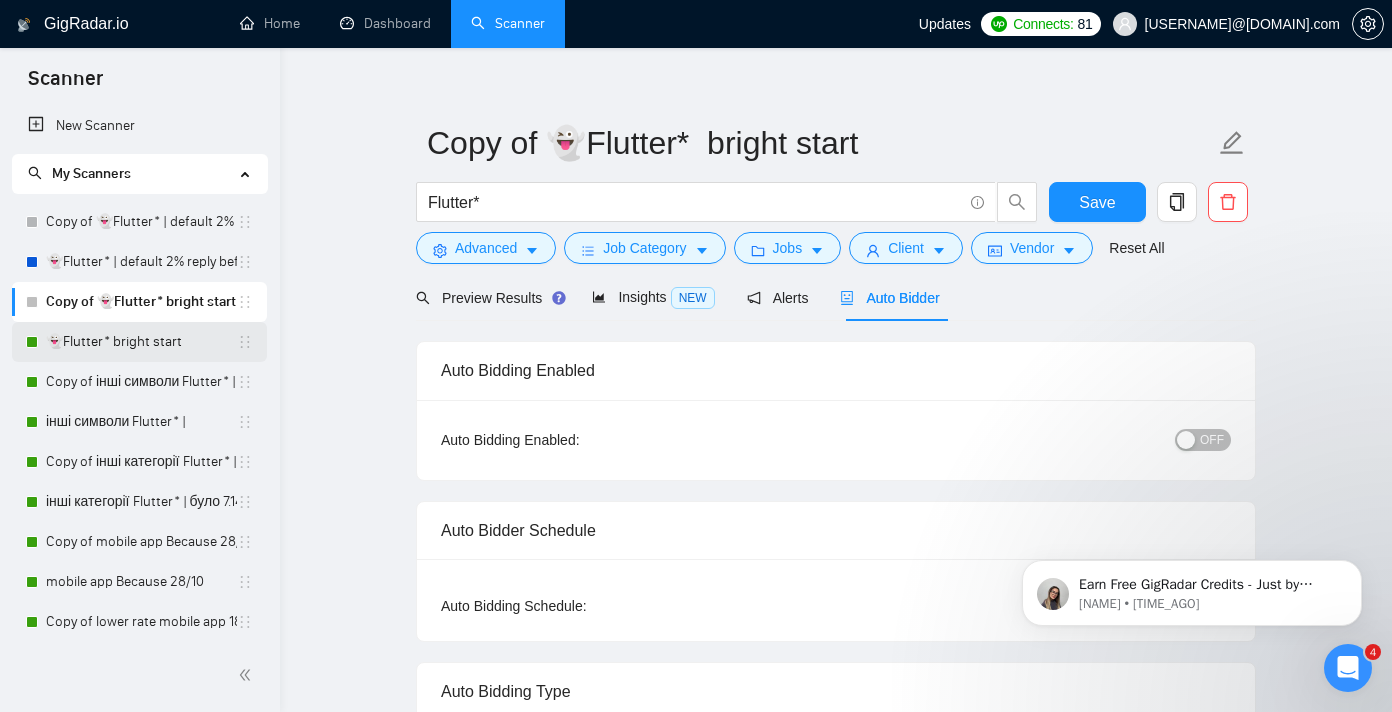 click on "👻Flutter*  bright start" at bounding box center (141, 342) 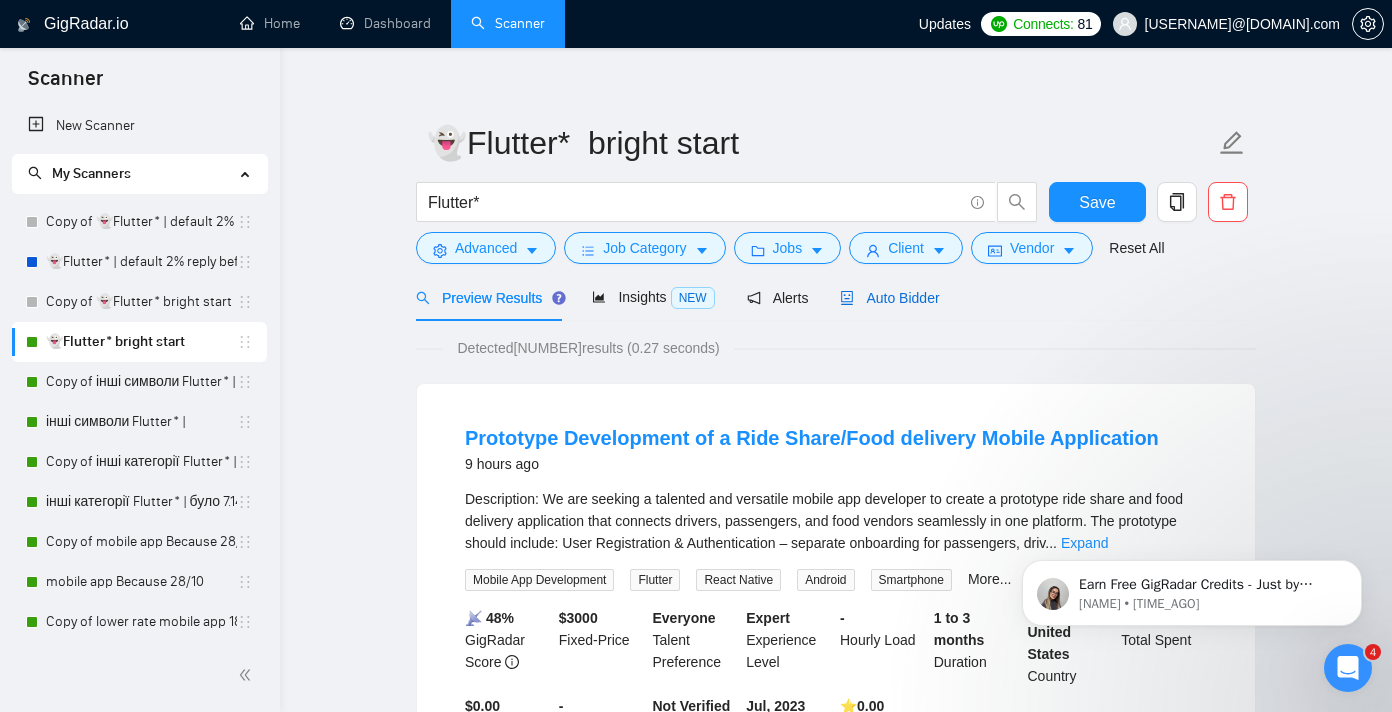 click on "Auto Bidder" at bounding box center [889, 298] 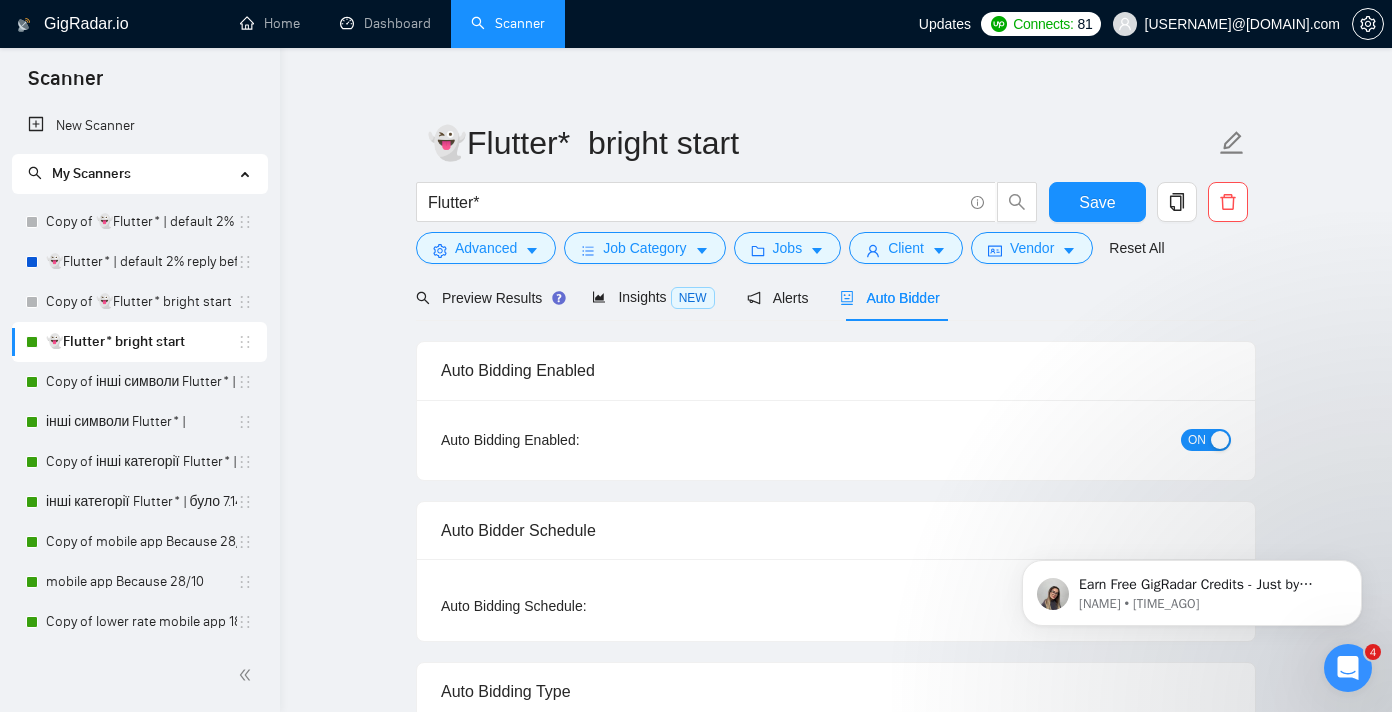 click on "ON" at bounding box center (1206, 440) 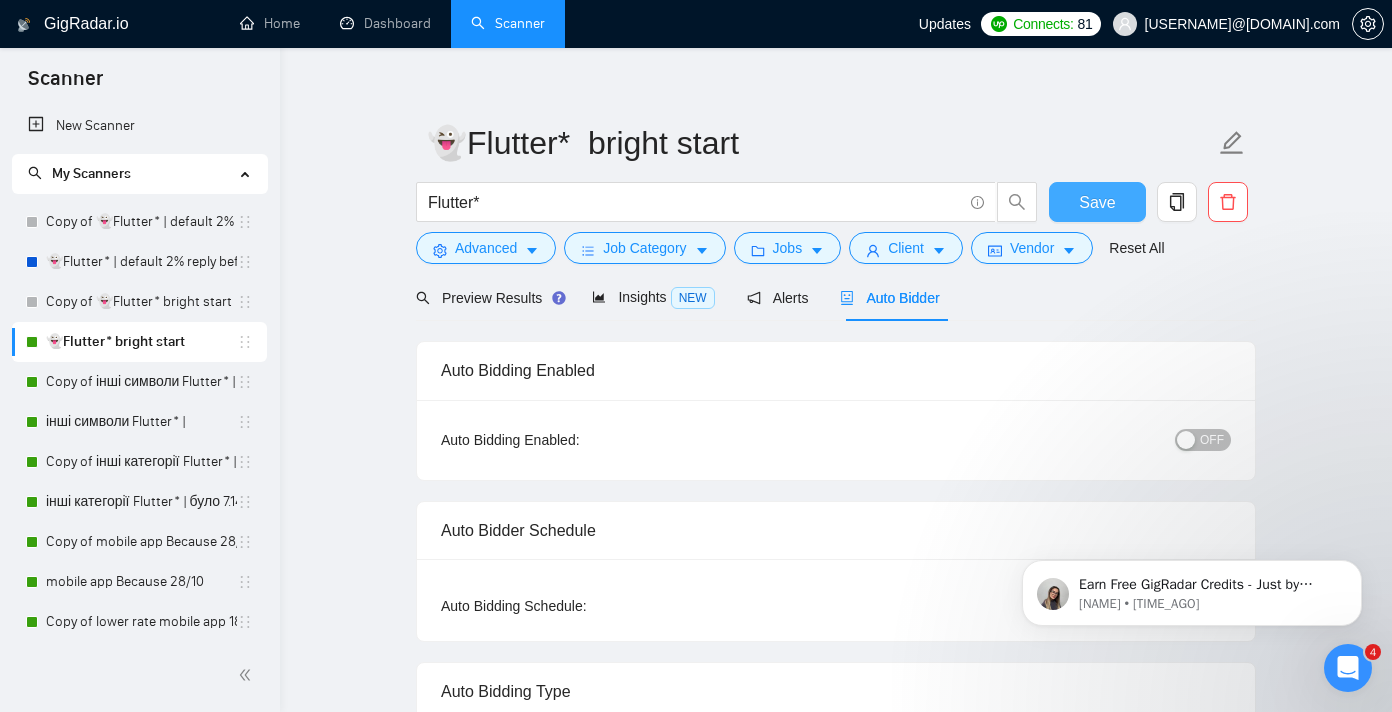 click on "Save" at bounding box center (1097, 202) 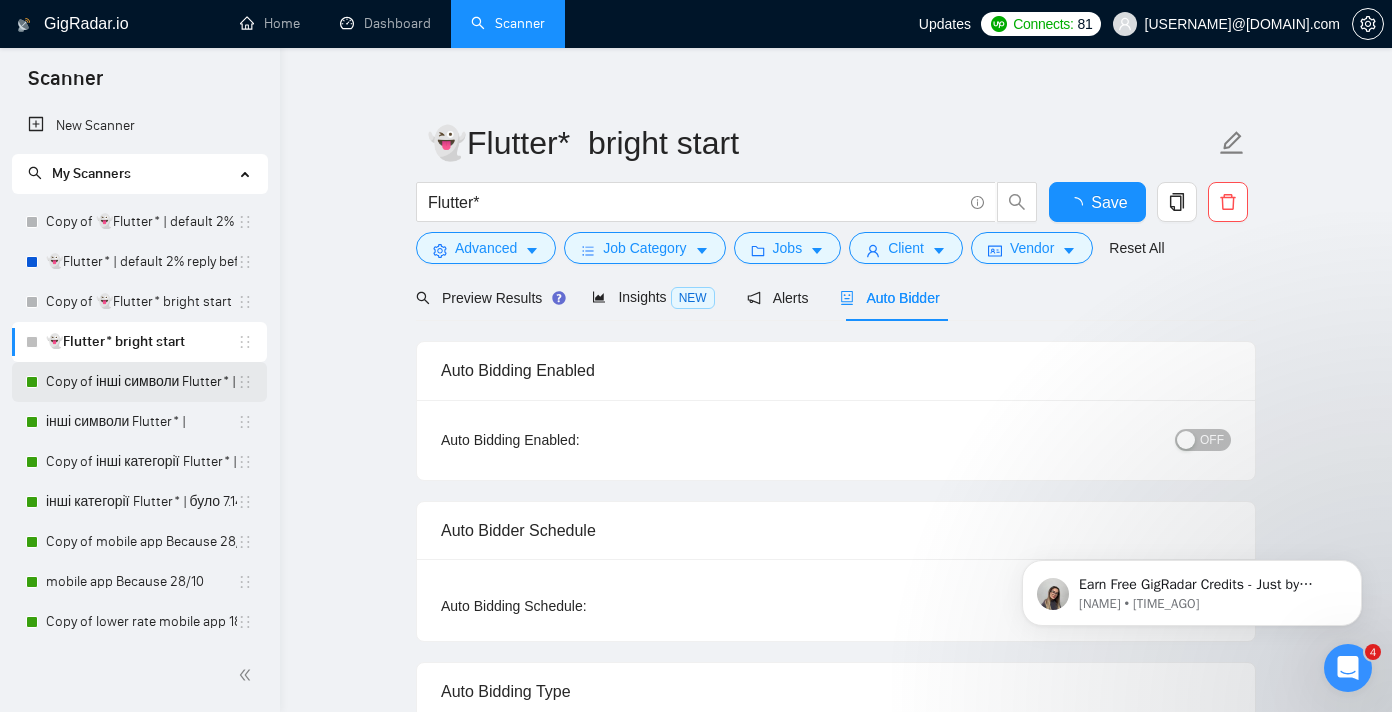 click on "Copy of інші символи Flutter* |" at bounding box center [141, 382] 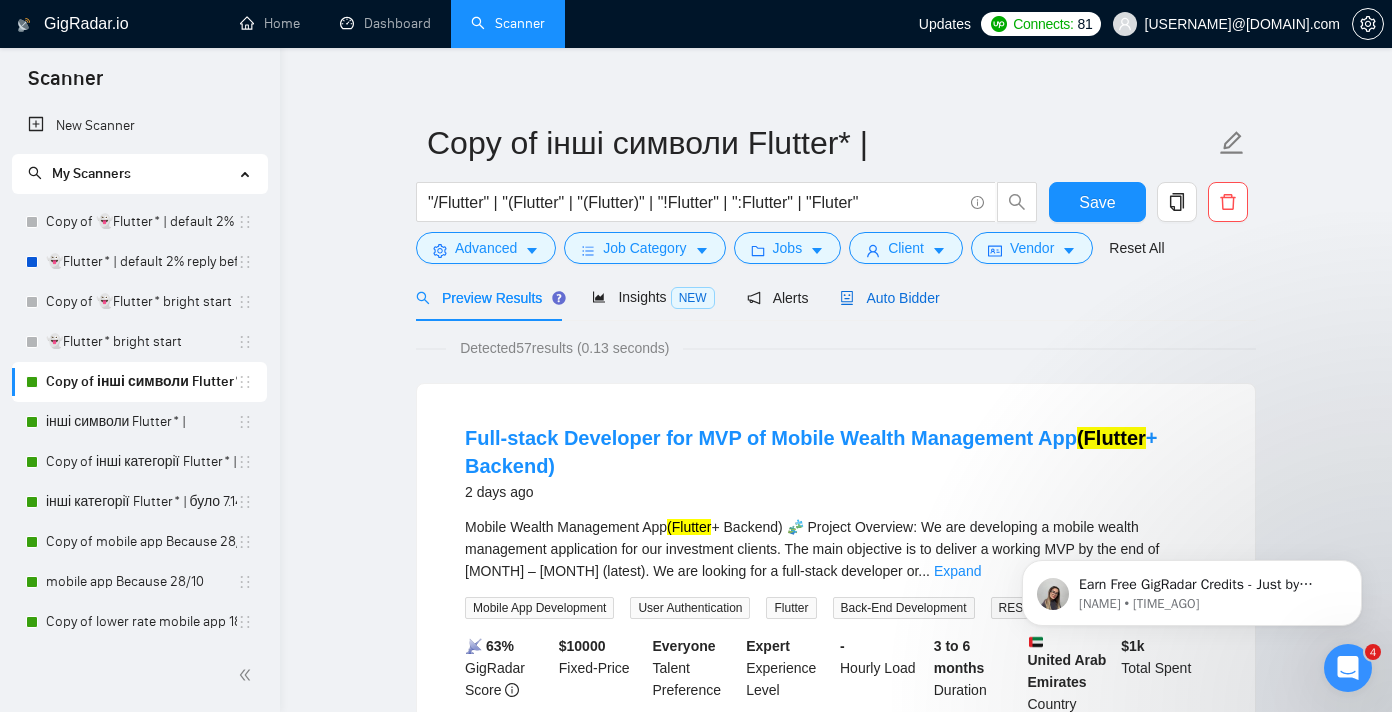 click on "Auto Bidder" at bounding box center [889, 298] 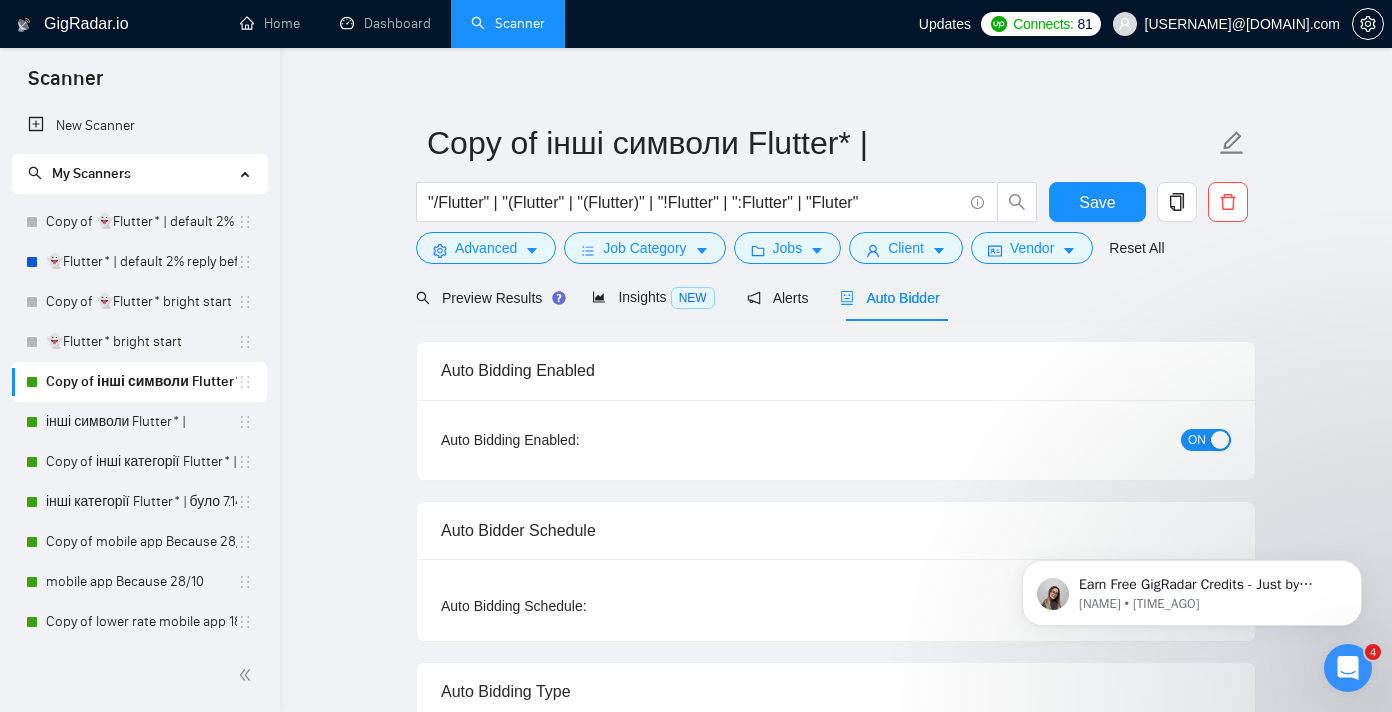 click on "ON" at bounding box center (1197, 440) 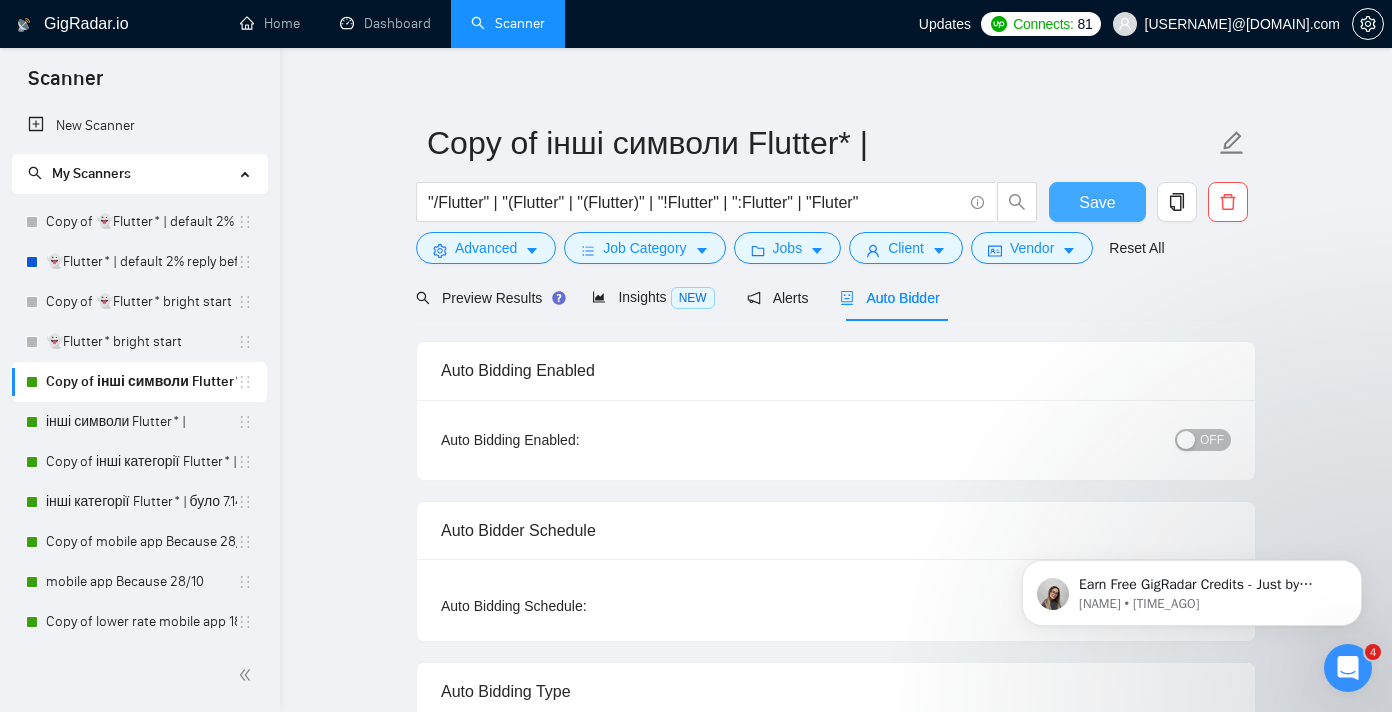 click on "Save" at bounding box center [1097, 202] 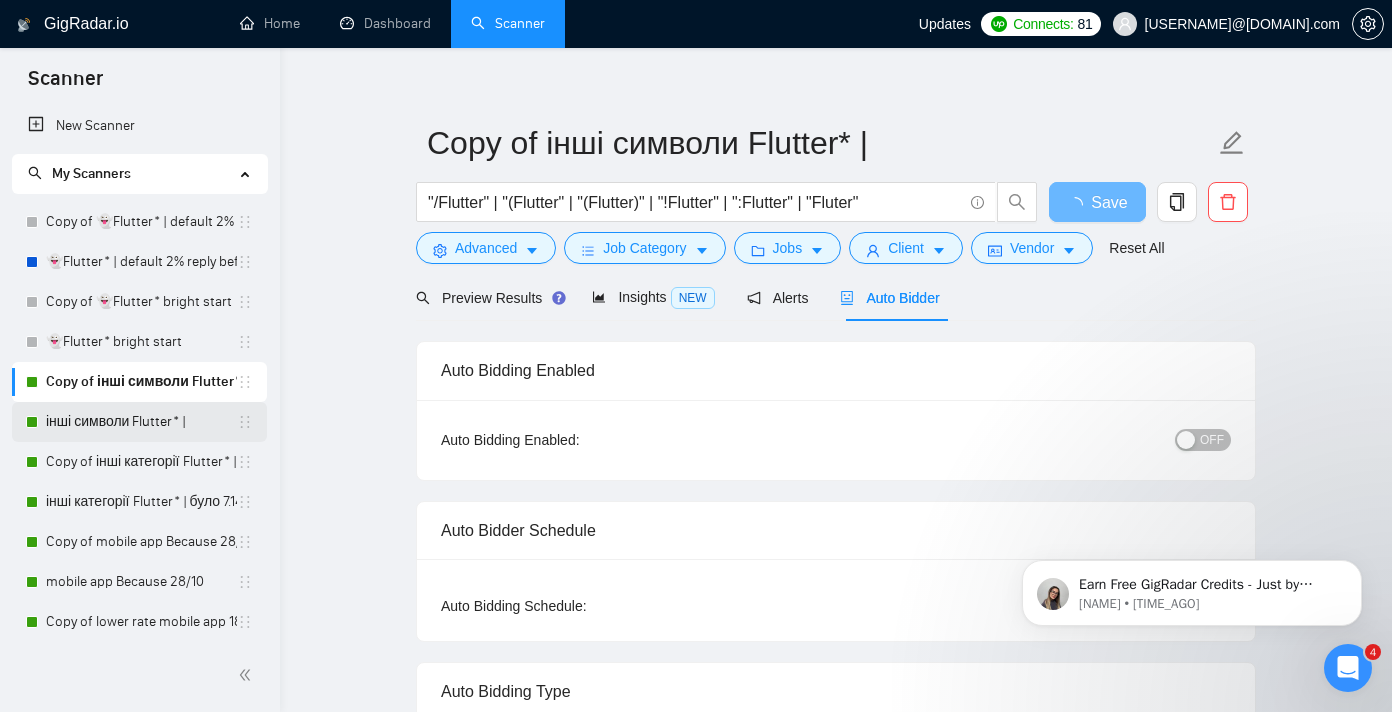 click on "інші символи Flutter* |" at bounding box center [141, 422] 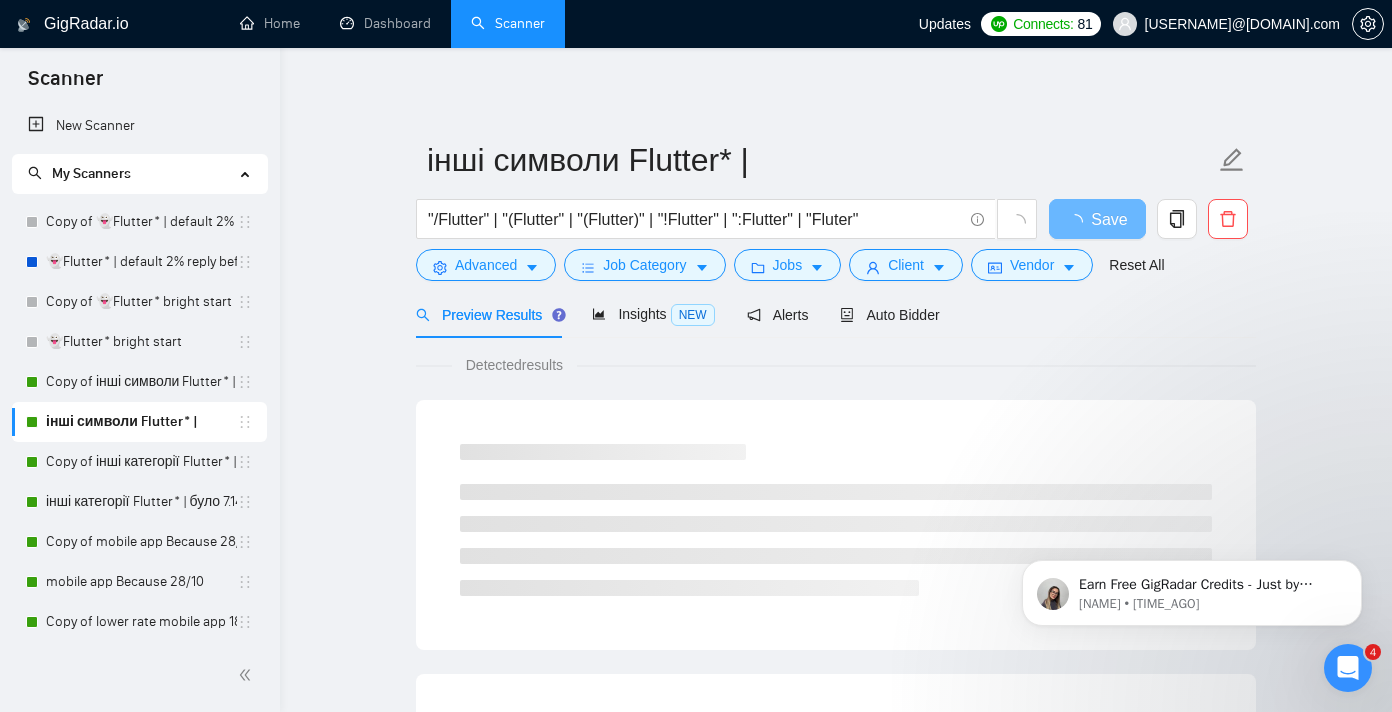 scroll, scrollTop: 19, scrollLeft: 0, axis: vertical 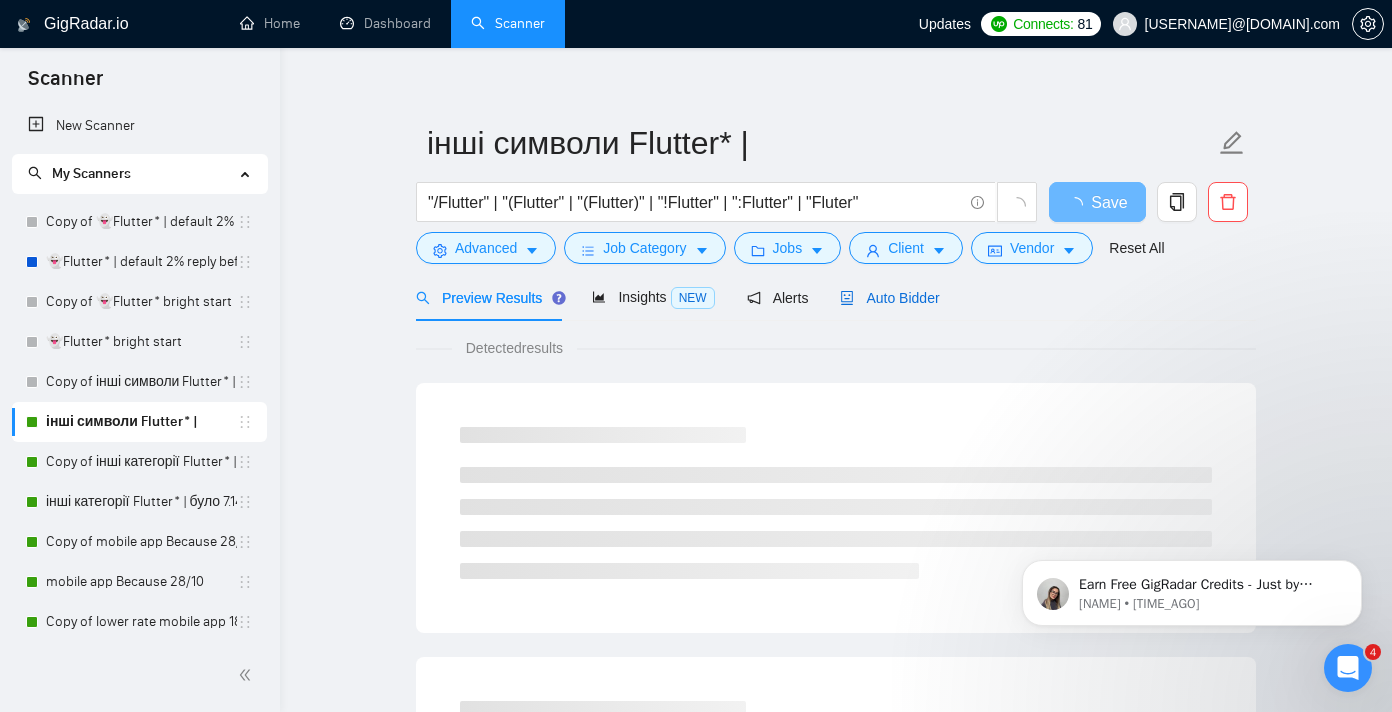 click on "Auto Bidder" at bounding box center [889, 298] 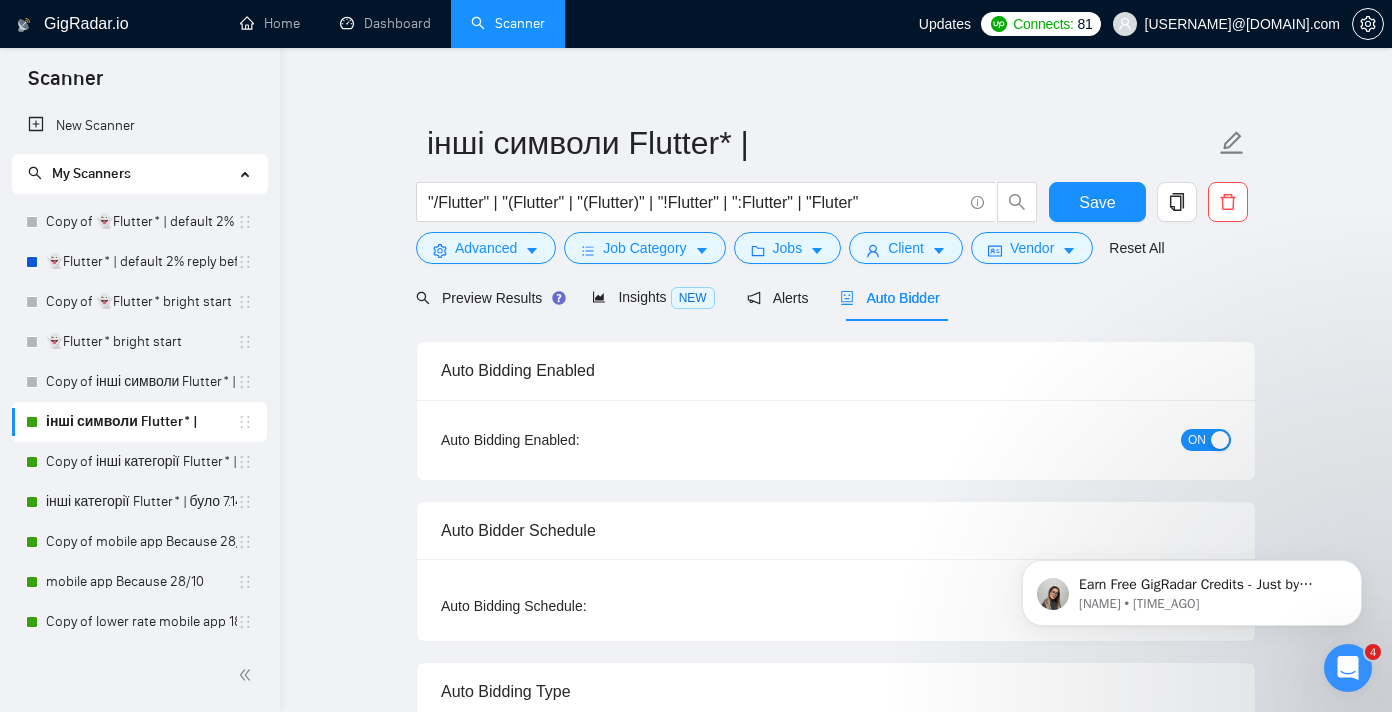 click on "ON" at bounding box center [1197, 440] 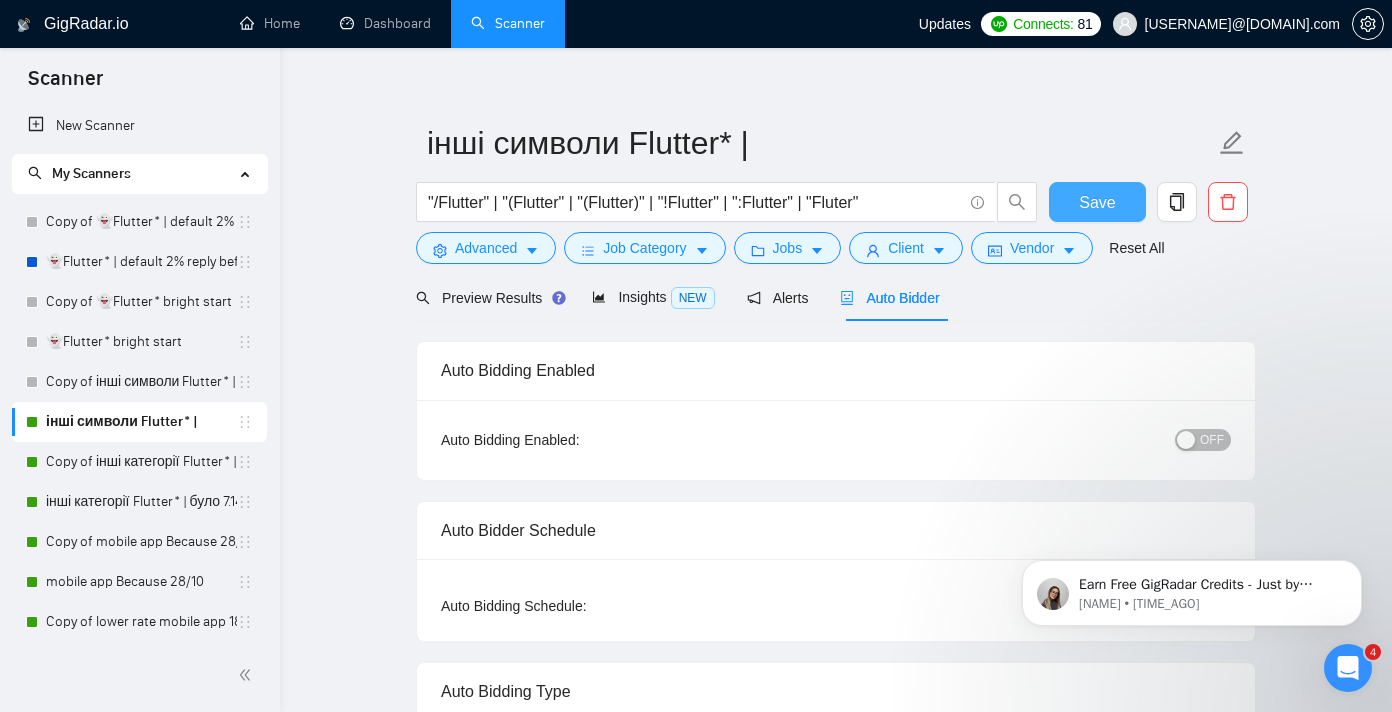 click on "Save" at bounding box center [1097, 202] 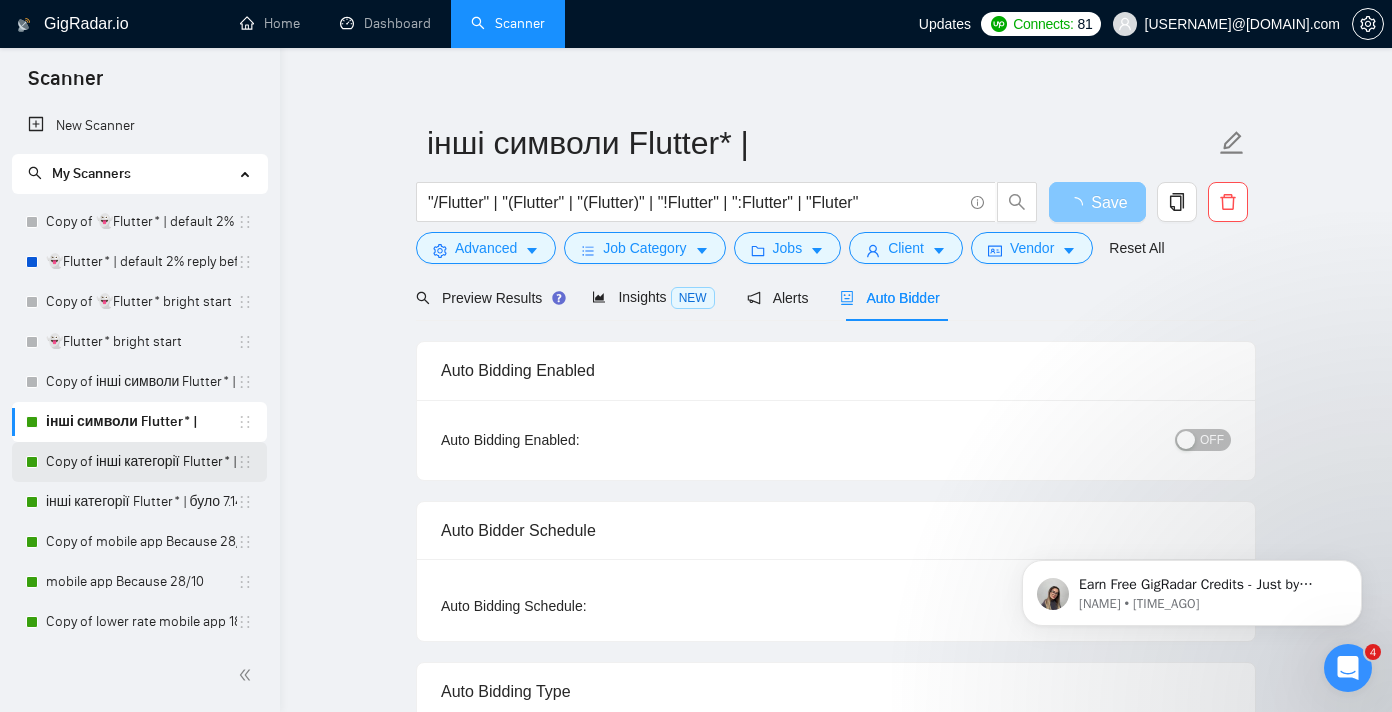 scroll, scrollTop: 94, scrollLeft: 0, axis: vertical 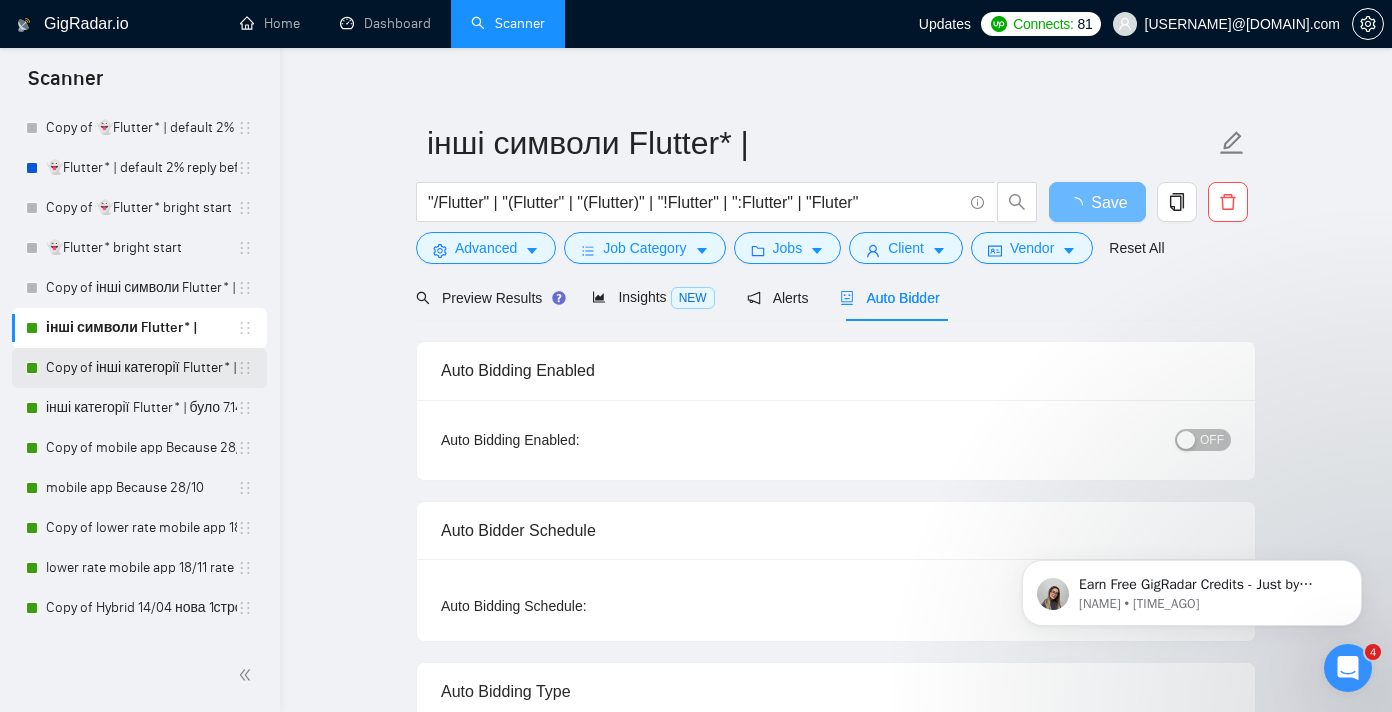 click on "Copy of інші категорії Flutter* | було 7.14% 11.11 template" at bounding box center [141, 368] 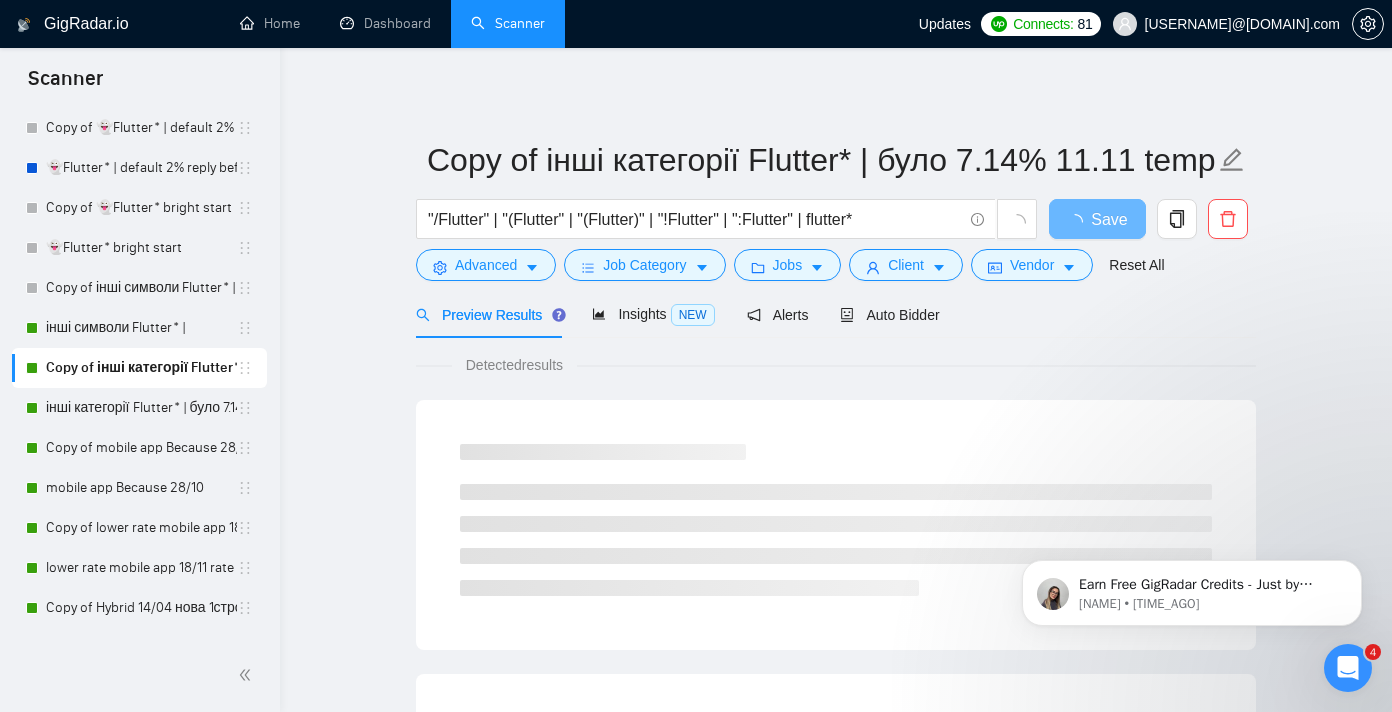 scroll, scrollTop: 19, scrollLeft: 0, axis: vertical 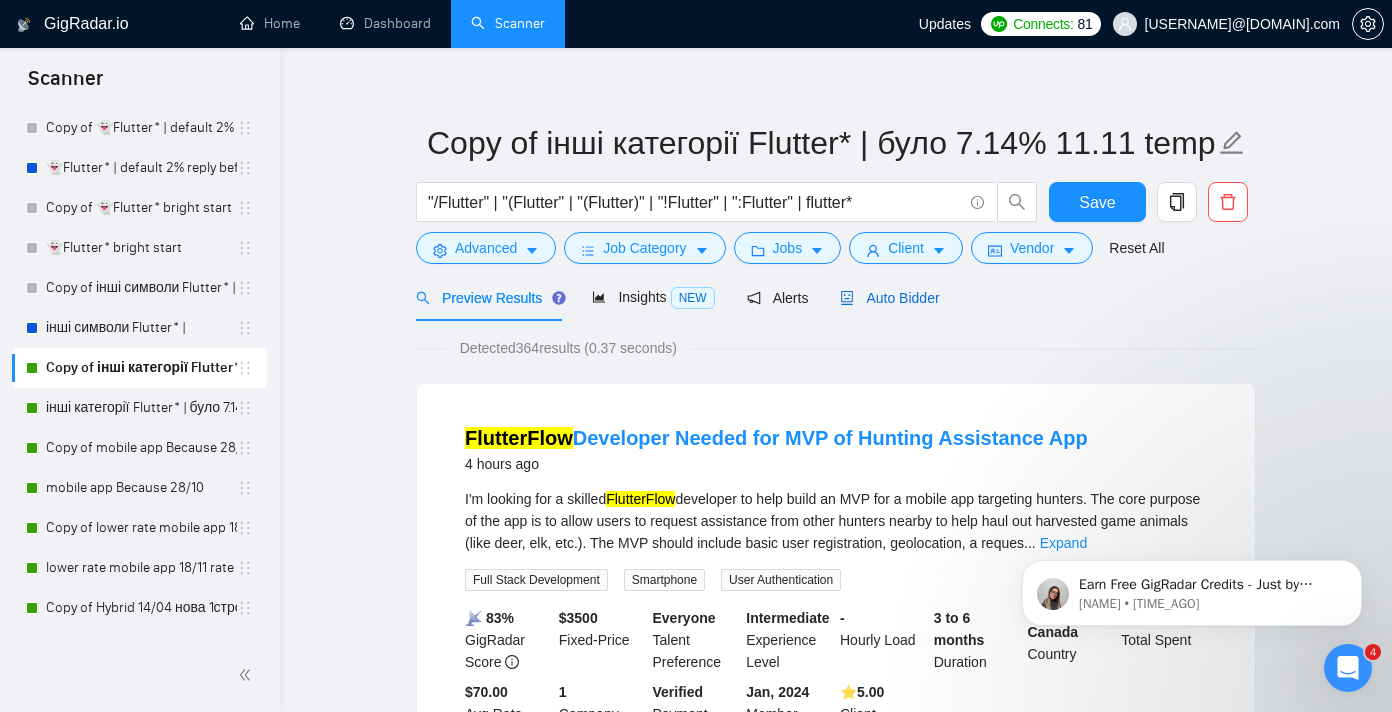 click on "Auto Bidder" at bounding box center [889, 298] 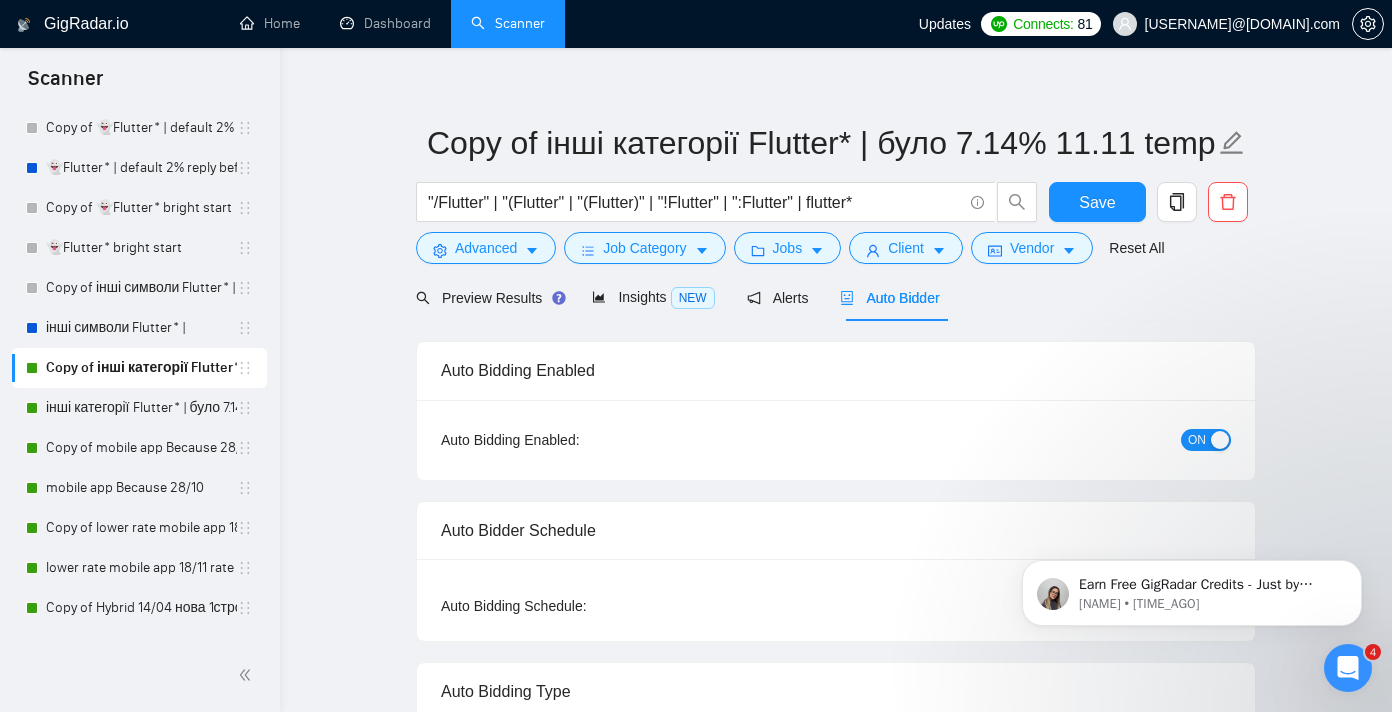 click at bounding box center [1220, 440] 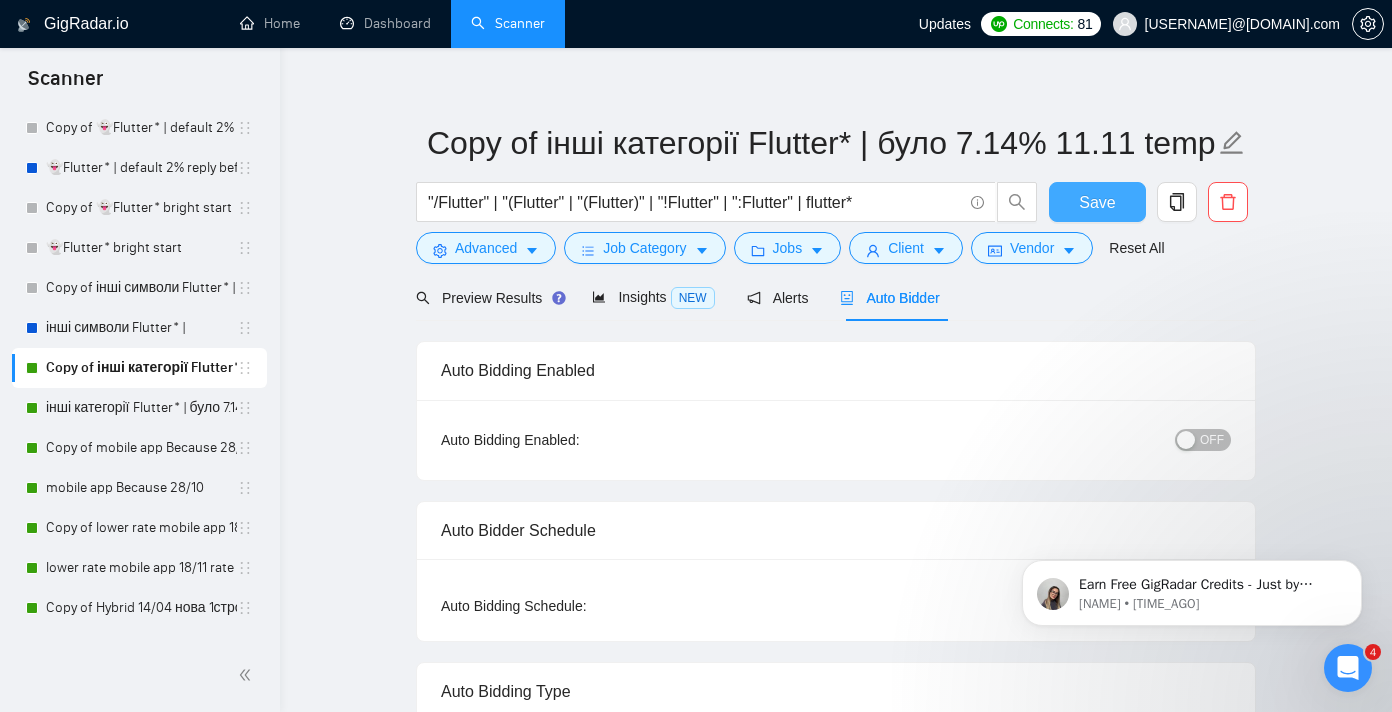 click on "Save" at bounding box center (1097, 202) 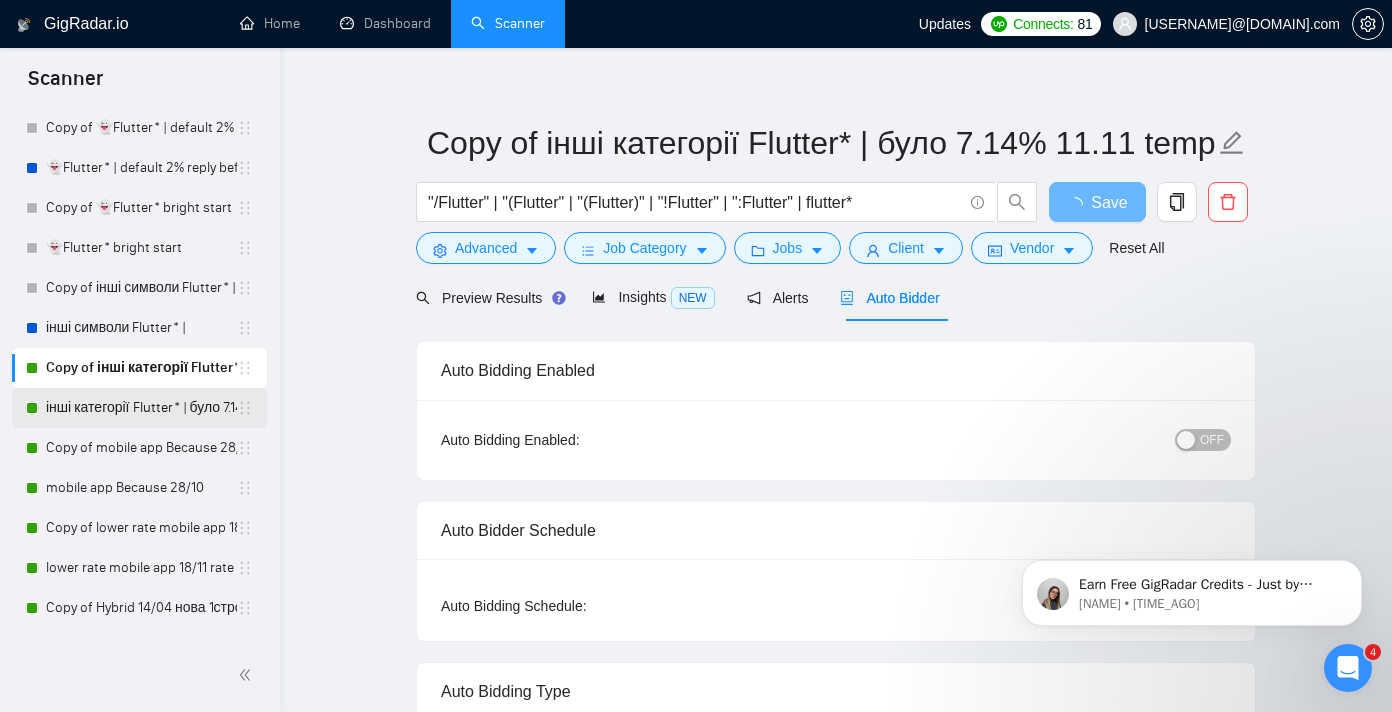 click on "інші категорії Flutter* | було 7.14% 11.11 template" at bounding box center [141, 408] 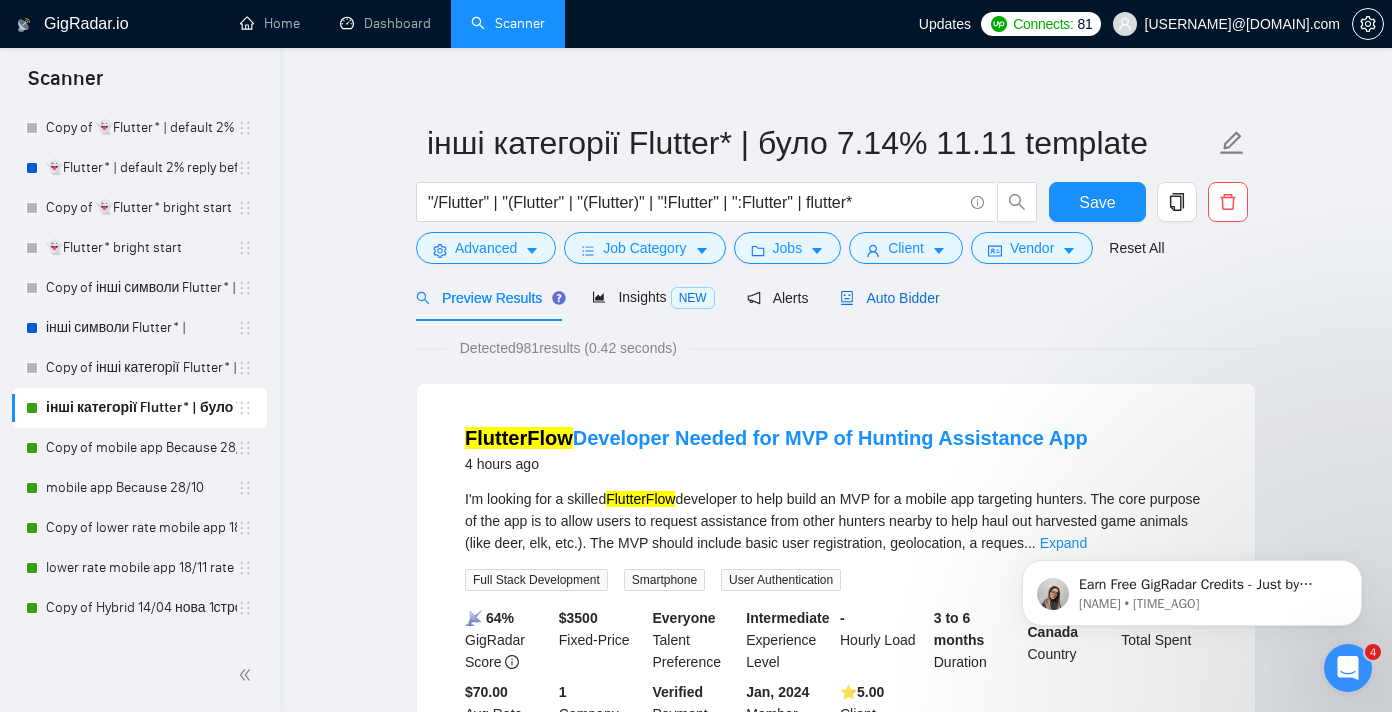 click on "Auto Bidder" at bounding box center (889, 298) 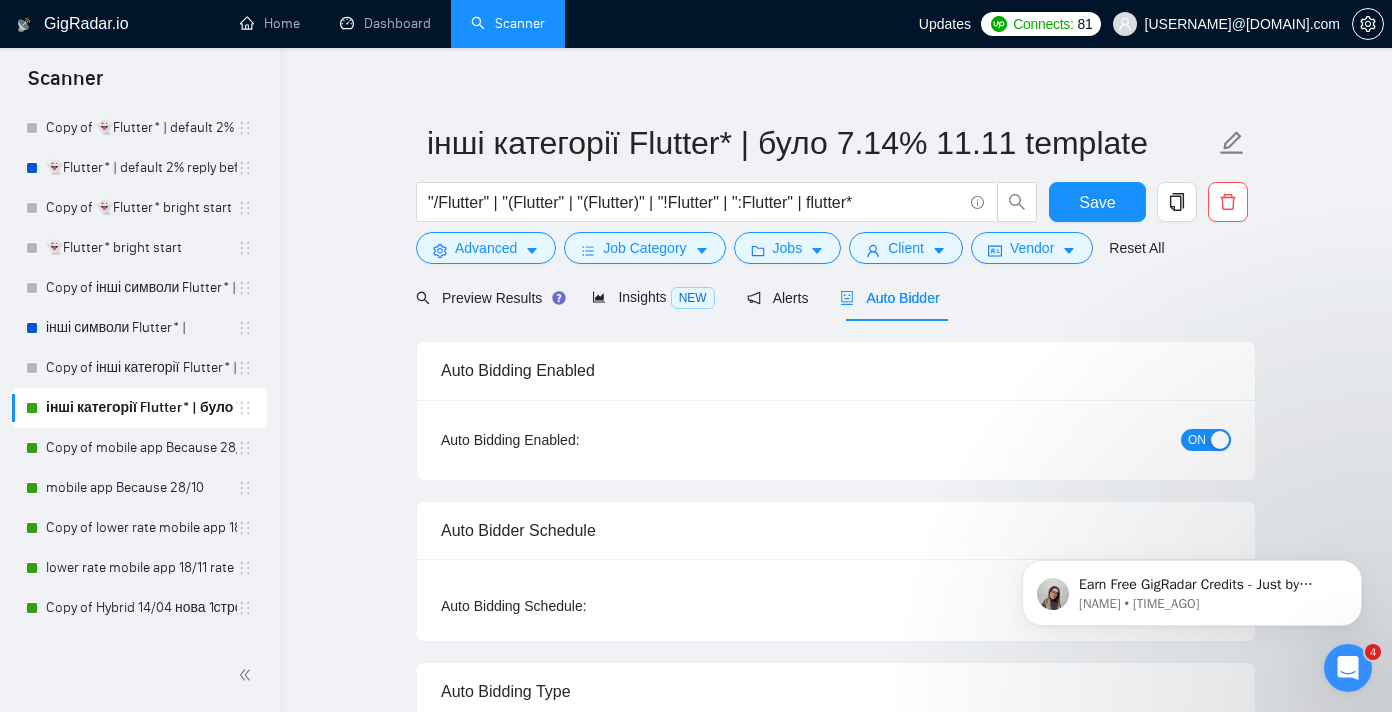 click at bounding box center (1220, 440) 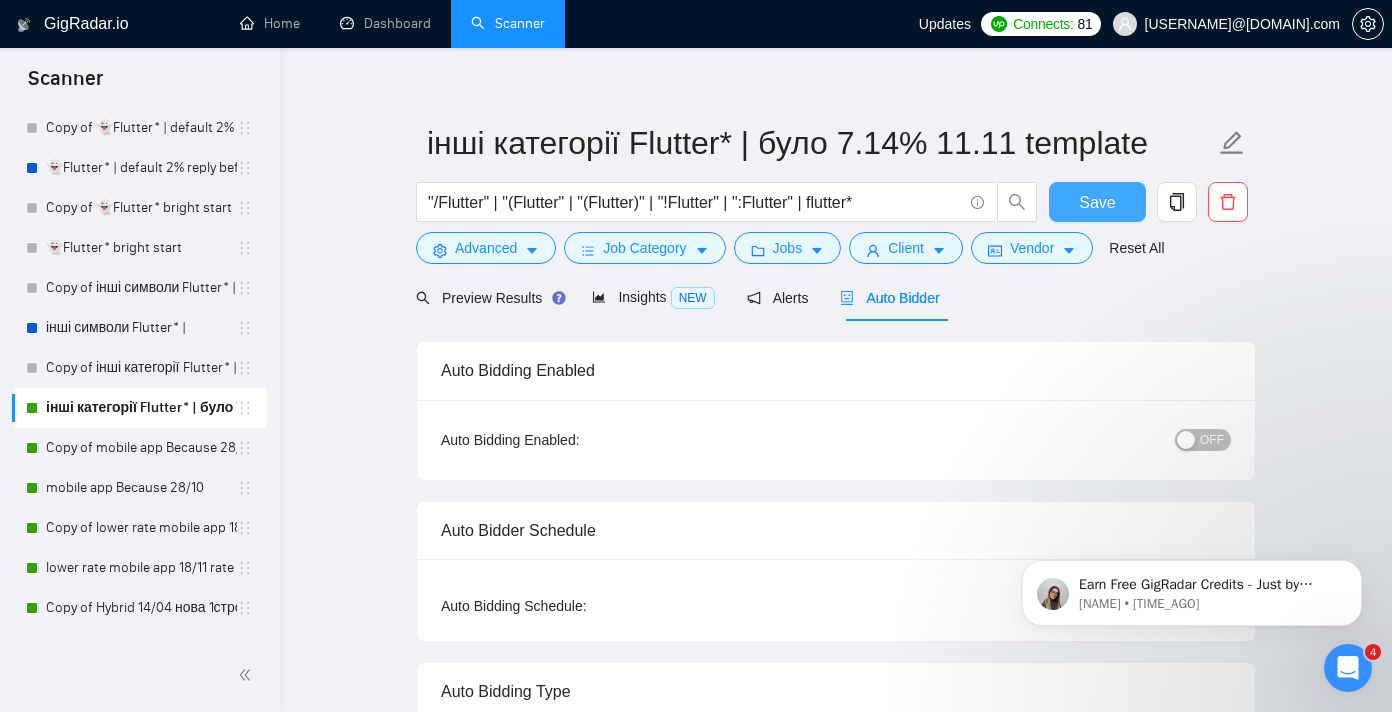 click on "Save" at bounding box center (1097, 202) 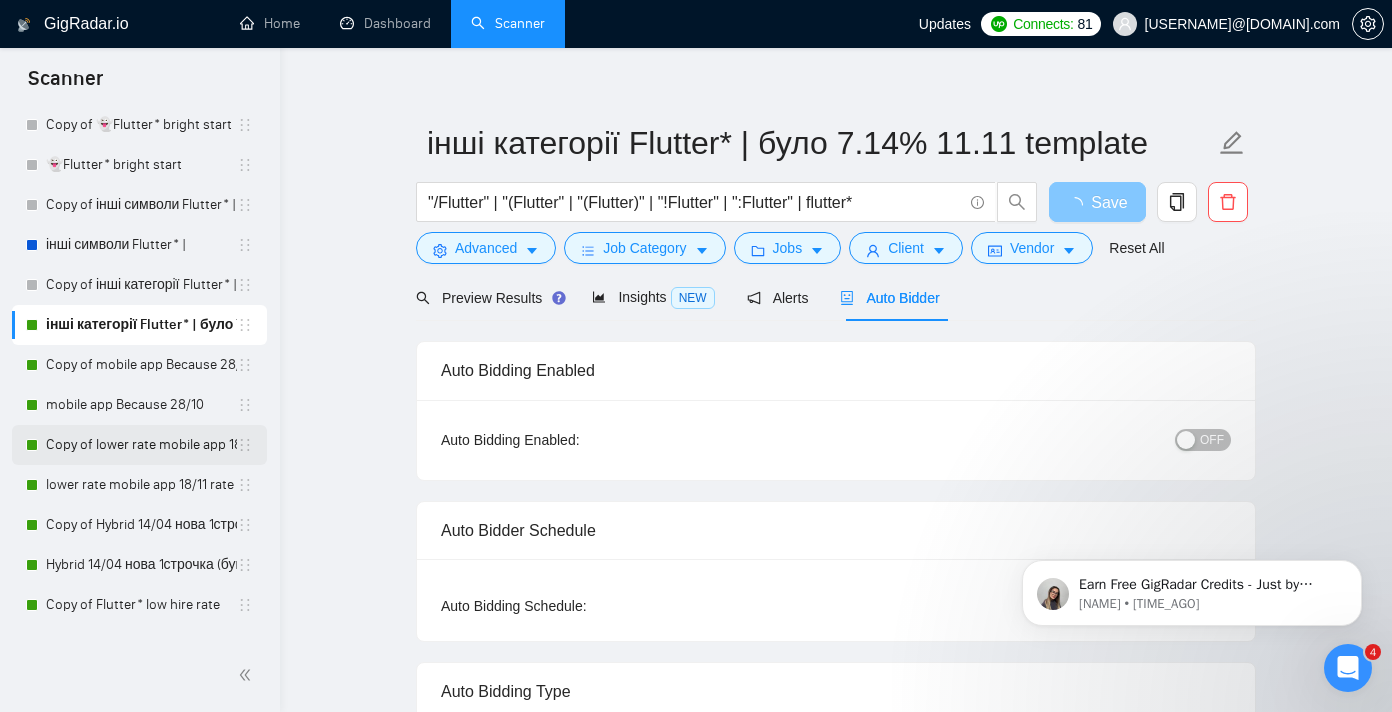 scroll, scrollTop: 181, scrollLeft: 0, axis: vertical 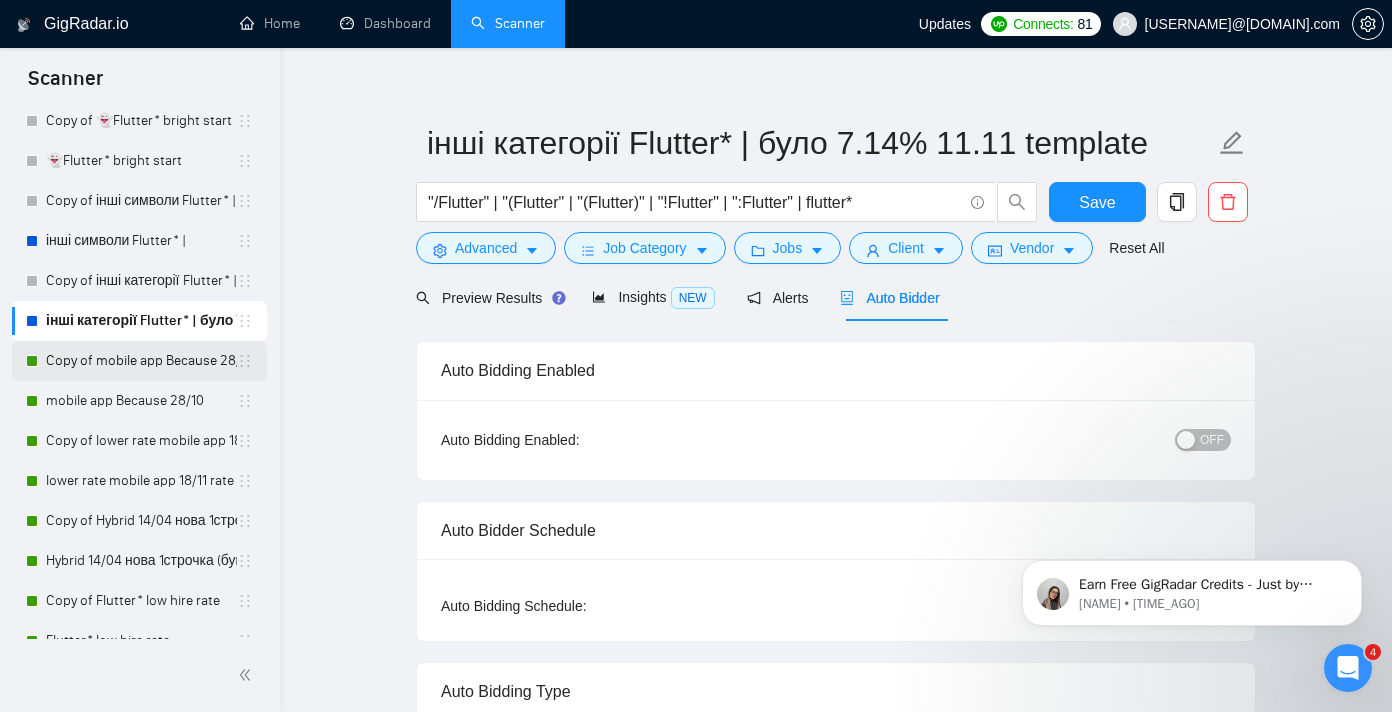 click on "Copy of mobile app Because 28/10" at bounding box center [141, 361] 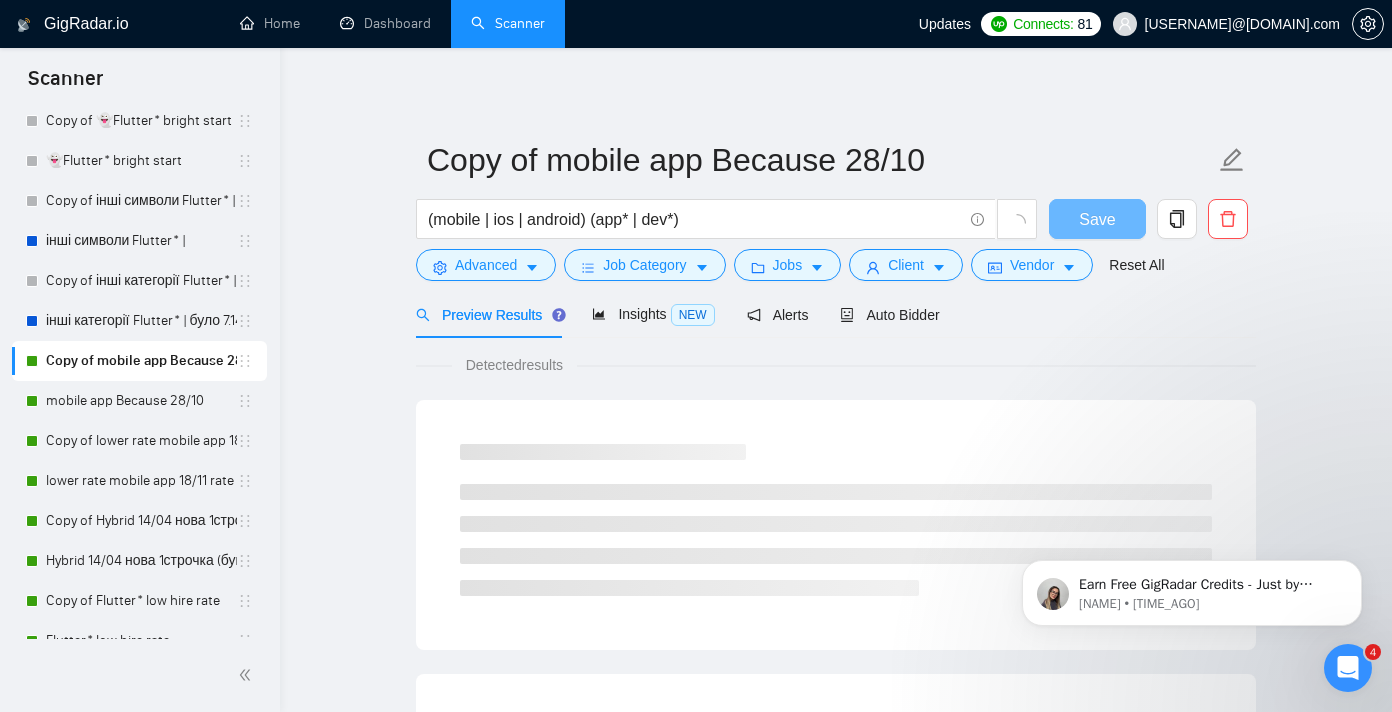 scroll, scrollTop: 19, scrollLeft: 0, axis: vertical 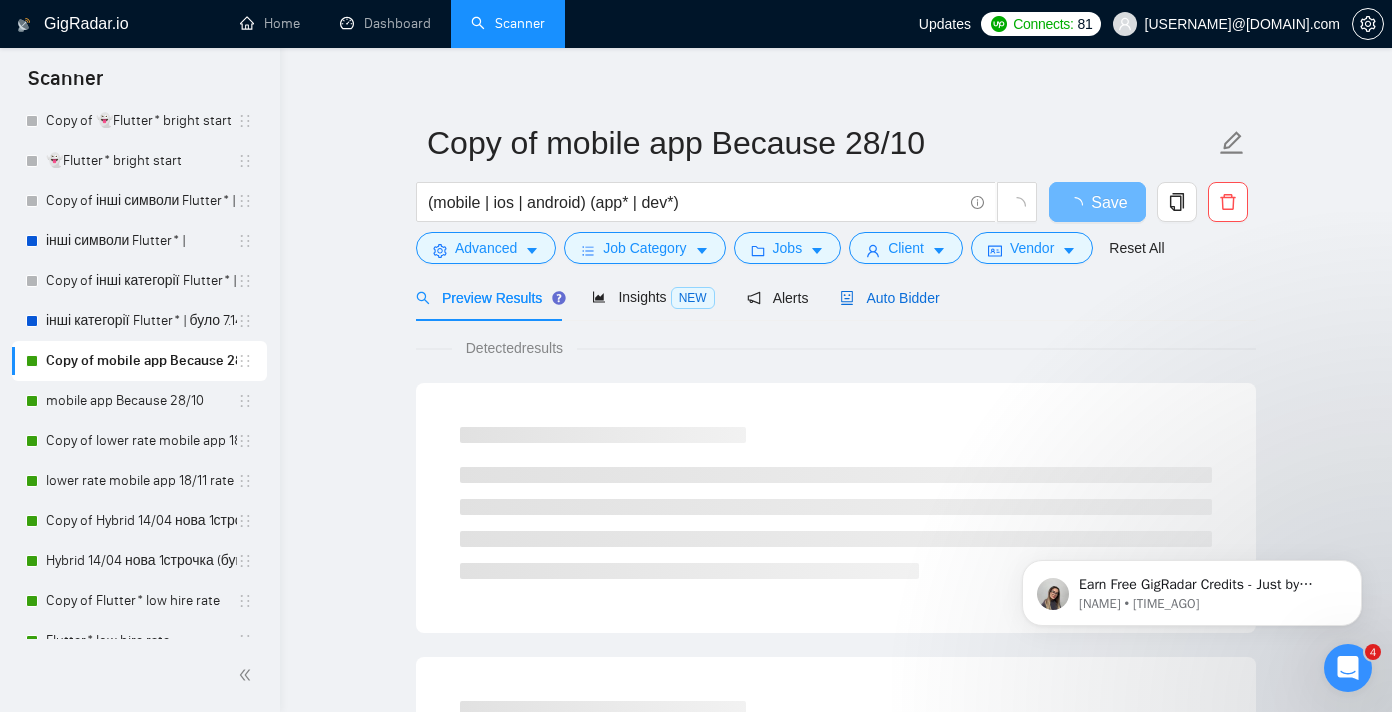 click on "Auto Bidder" at bounding box center [889, 298] 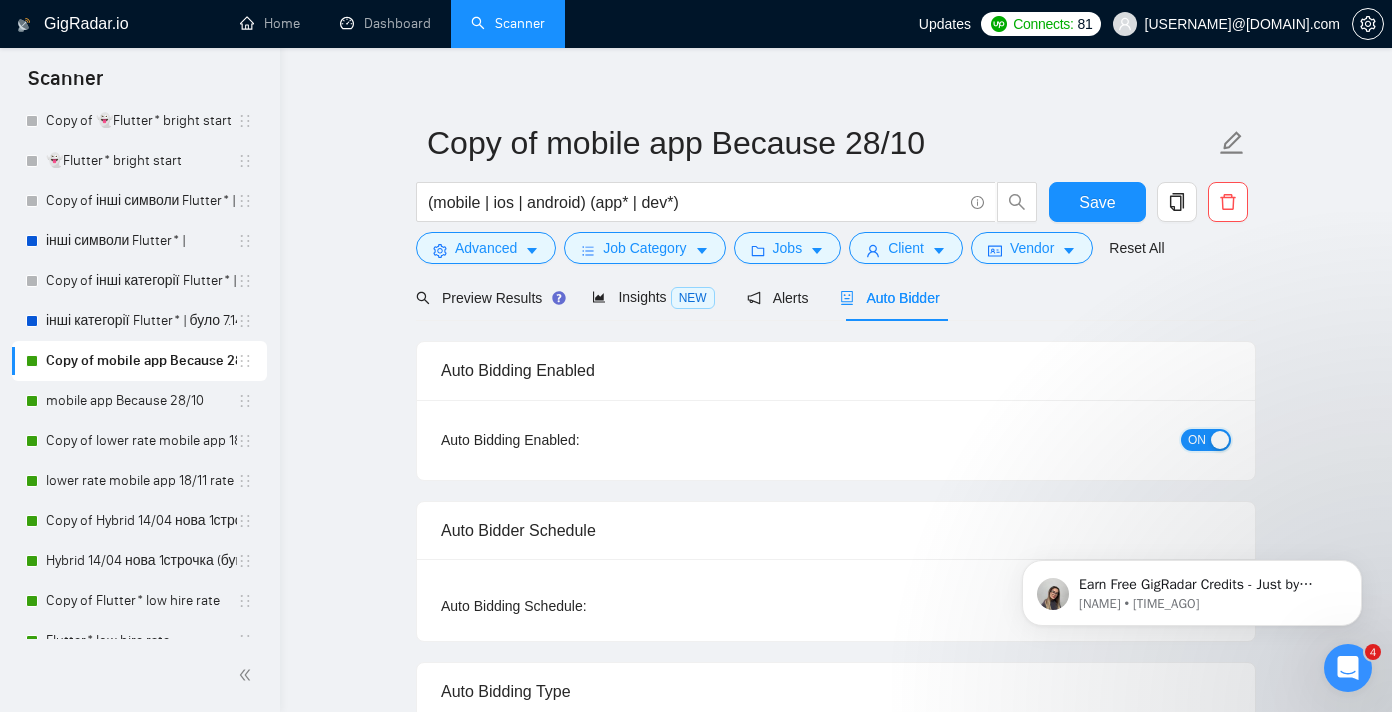 click on "ON" at bounding box center [1197, 440] 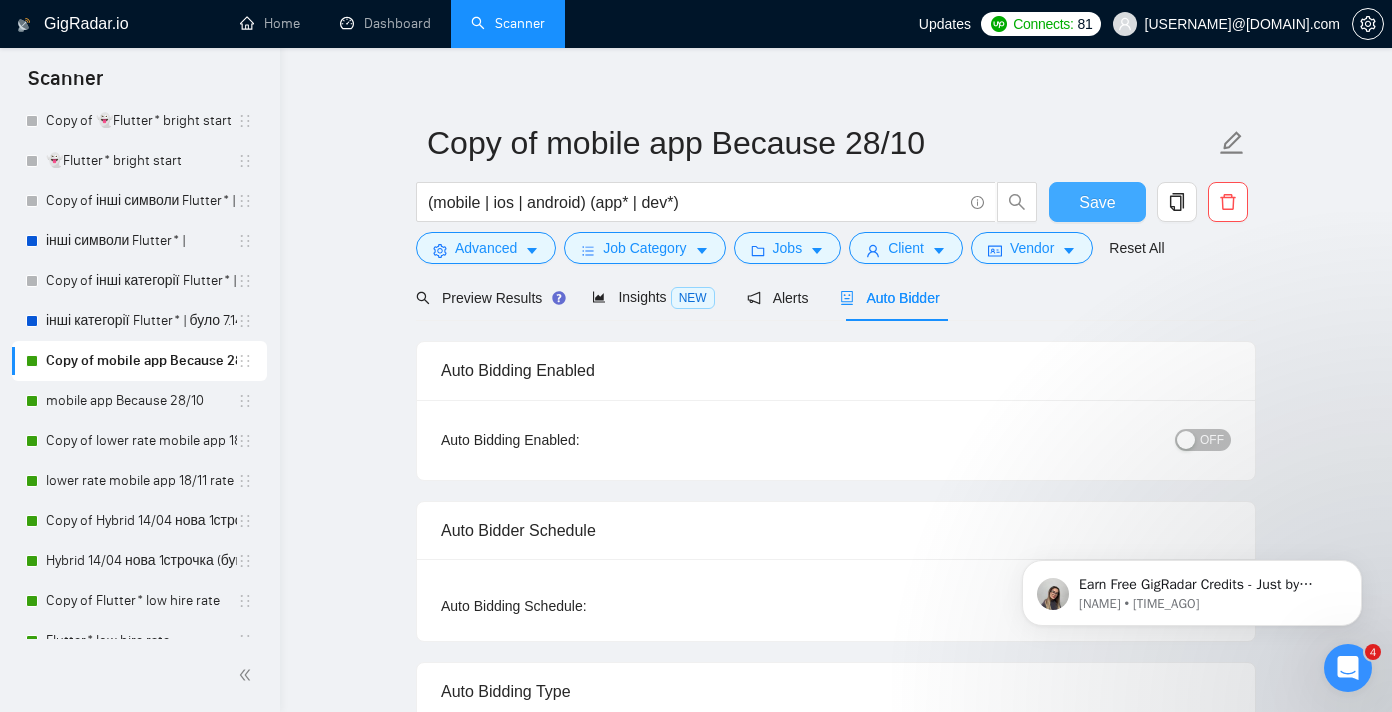 click on "Save" at bounding box center [1097, 202] 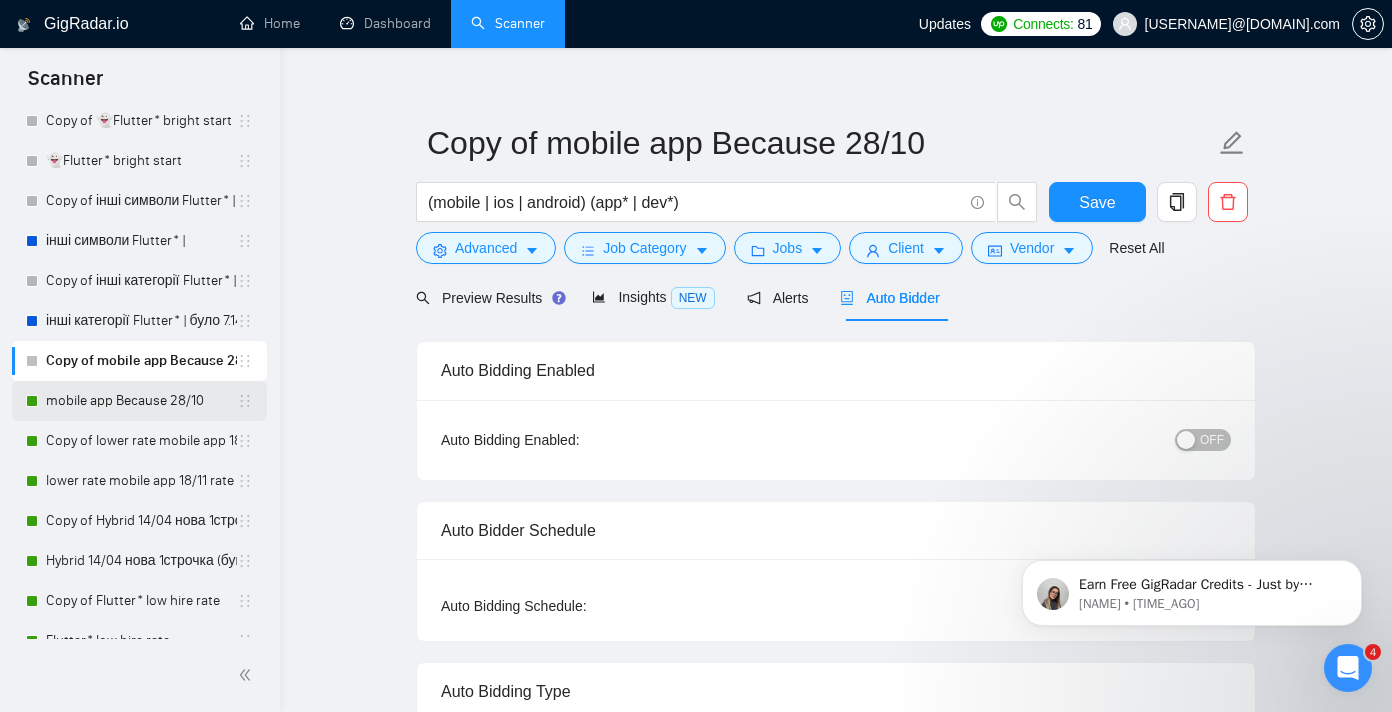 click on "mobile app Because 28/10" at bounding box center (141, 401) 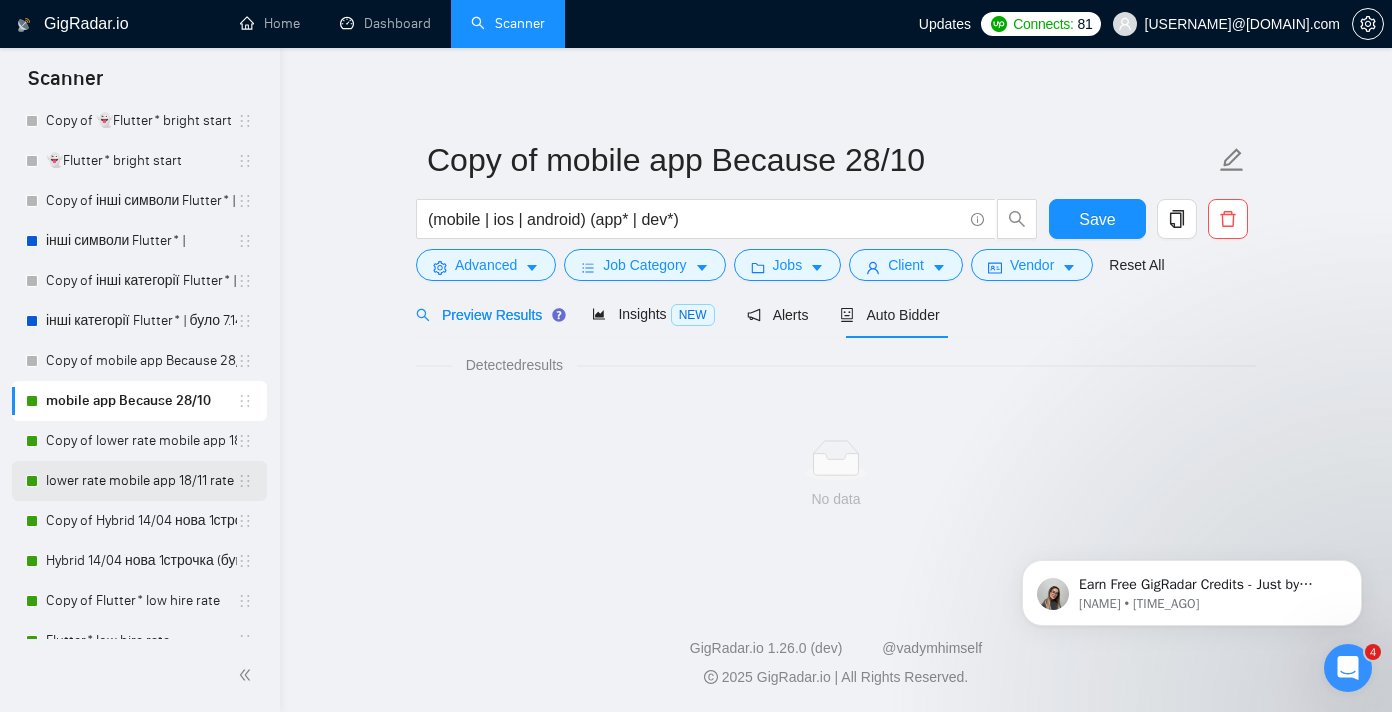 scroll, scrollTop: 2, scrollLeft: 0, axis: vertical 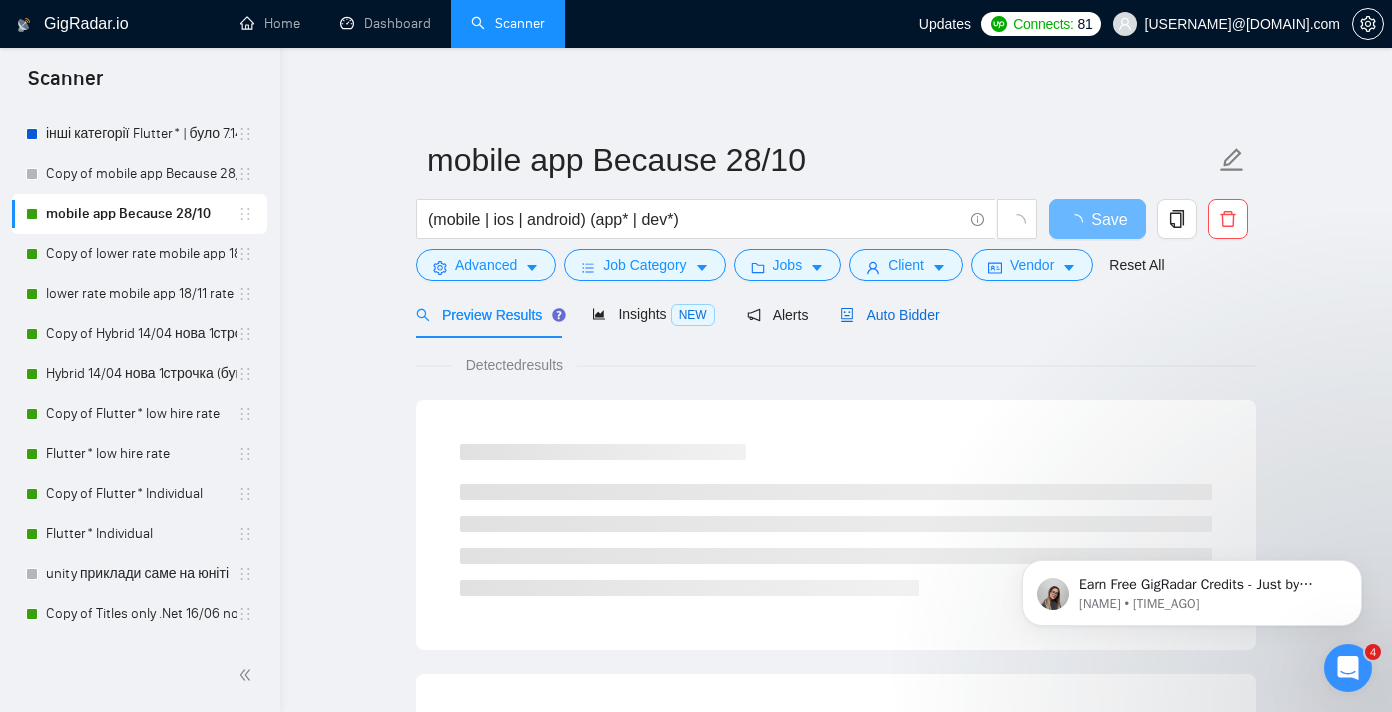 click on "Auto Bidder" at bounding box center (889, 315) 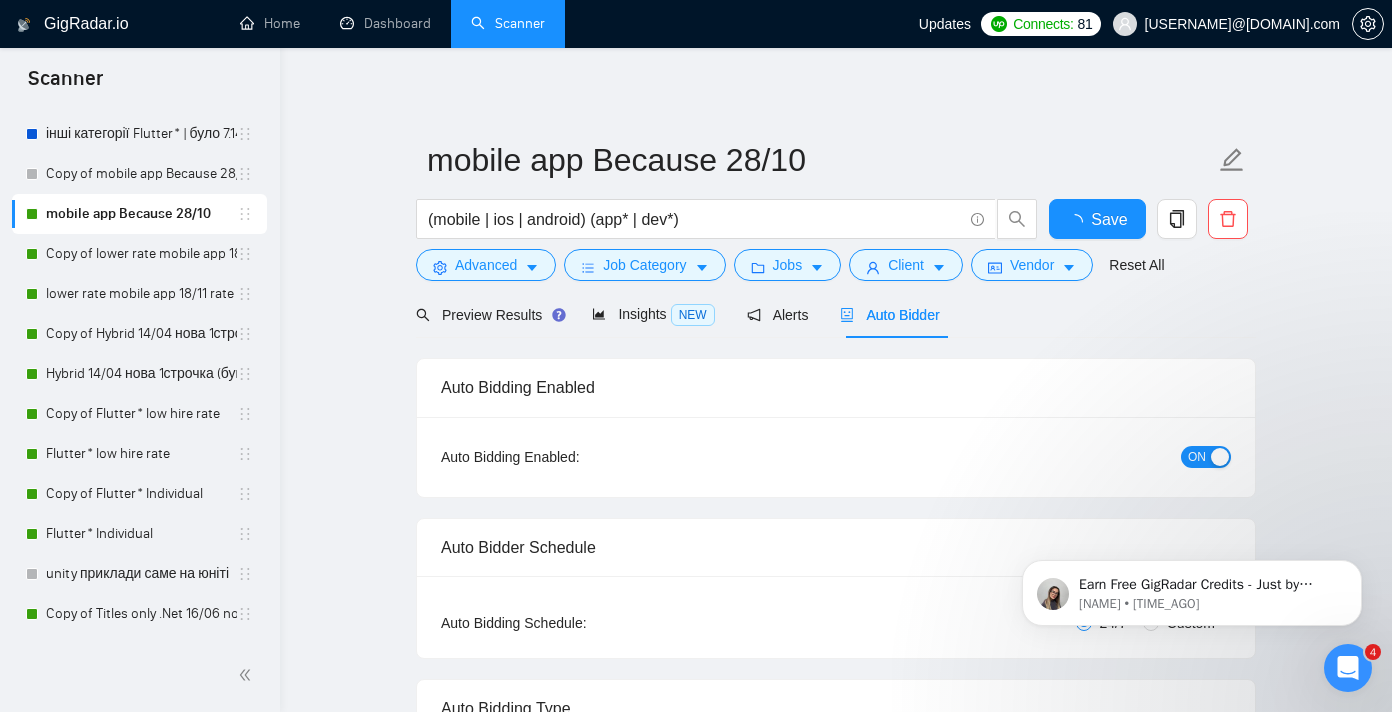 click at bounding box center (1220, 457) 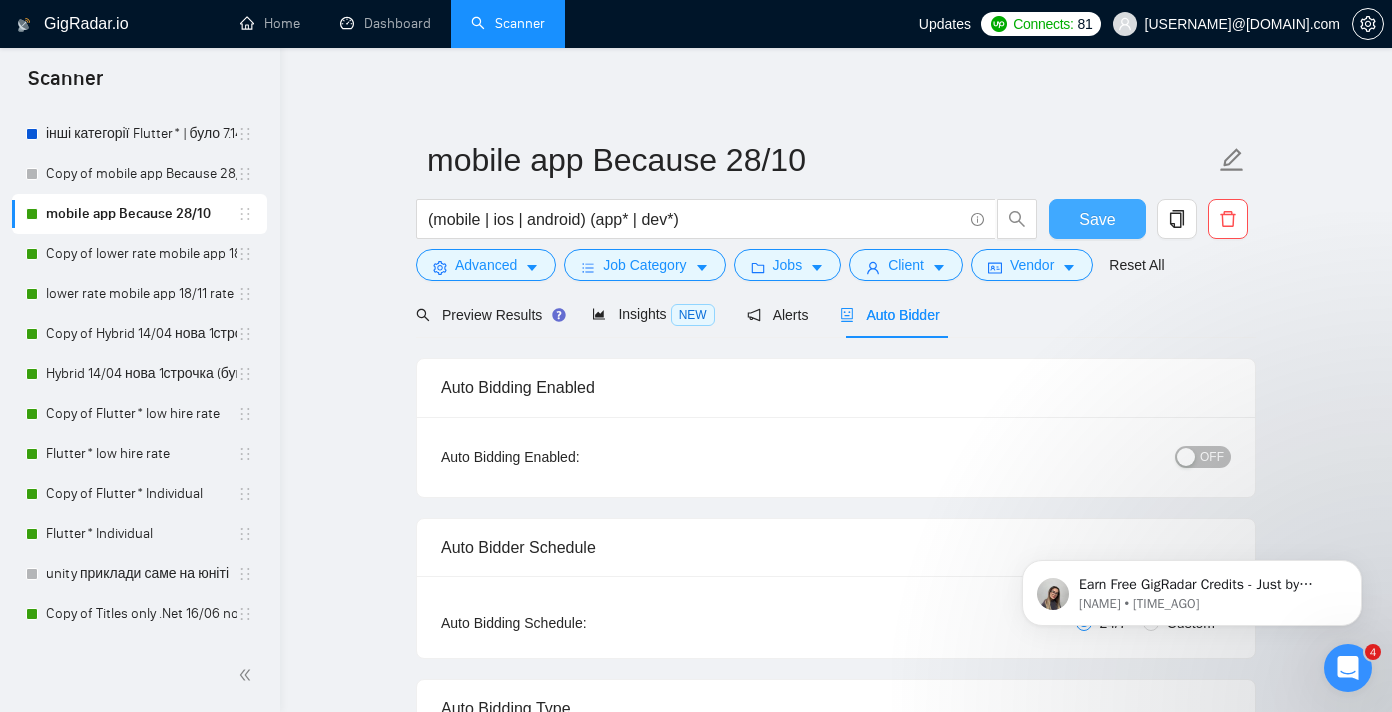 click on "Save" at bounding box center [1097, 219] 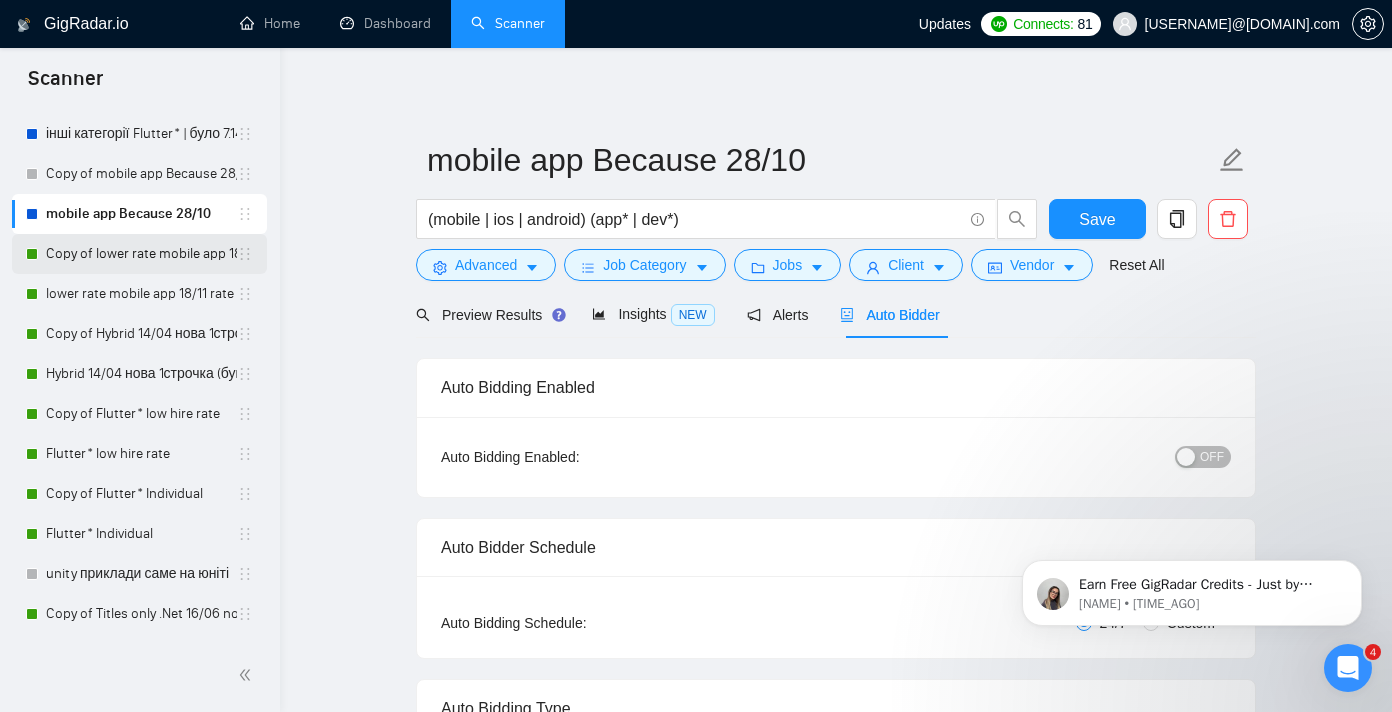 click on "Copy of lower rate mobile app 18/11 rate range 80% (було 11%)" at bounding box center (141, 254) 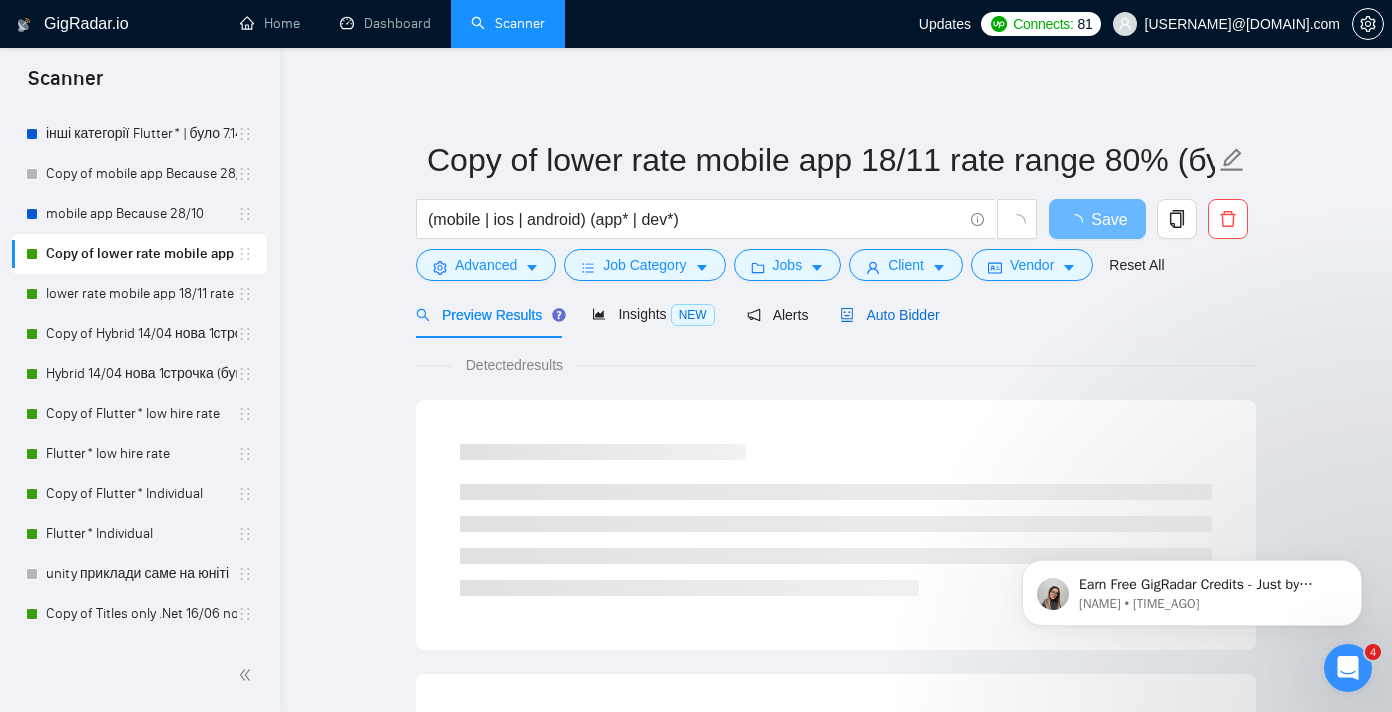 click on "Auto Bidder" at bounding box center [889, 315] 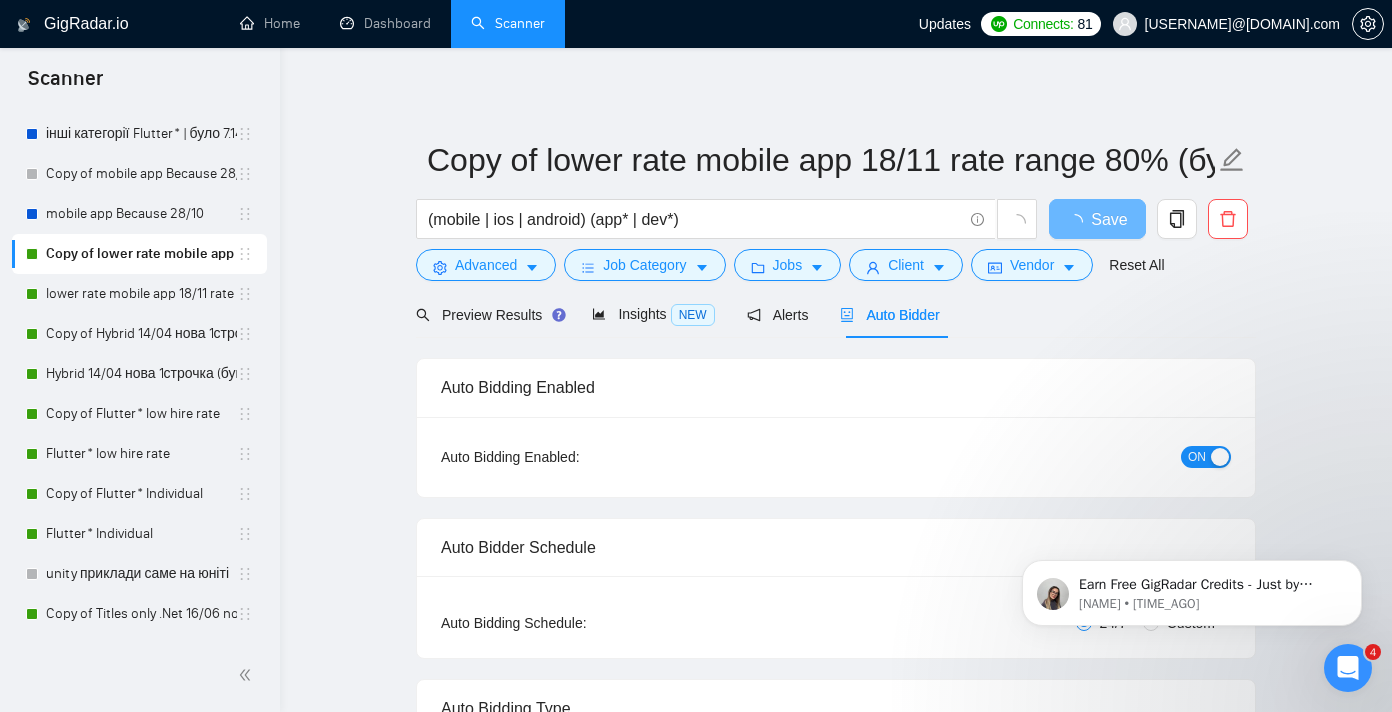 click on "ON" at bounding box center [1206, 457] 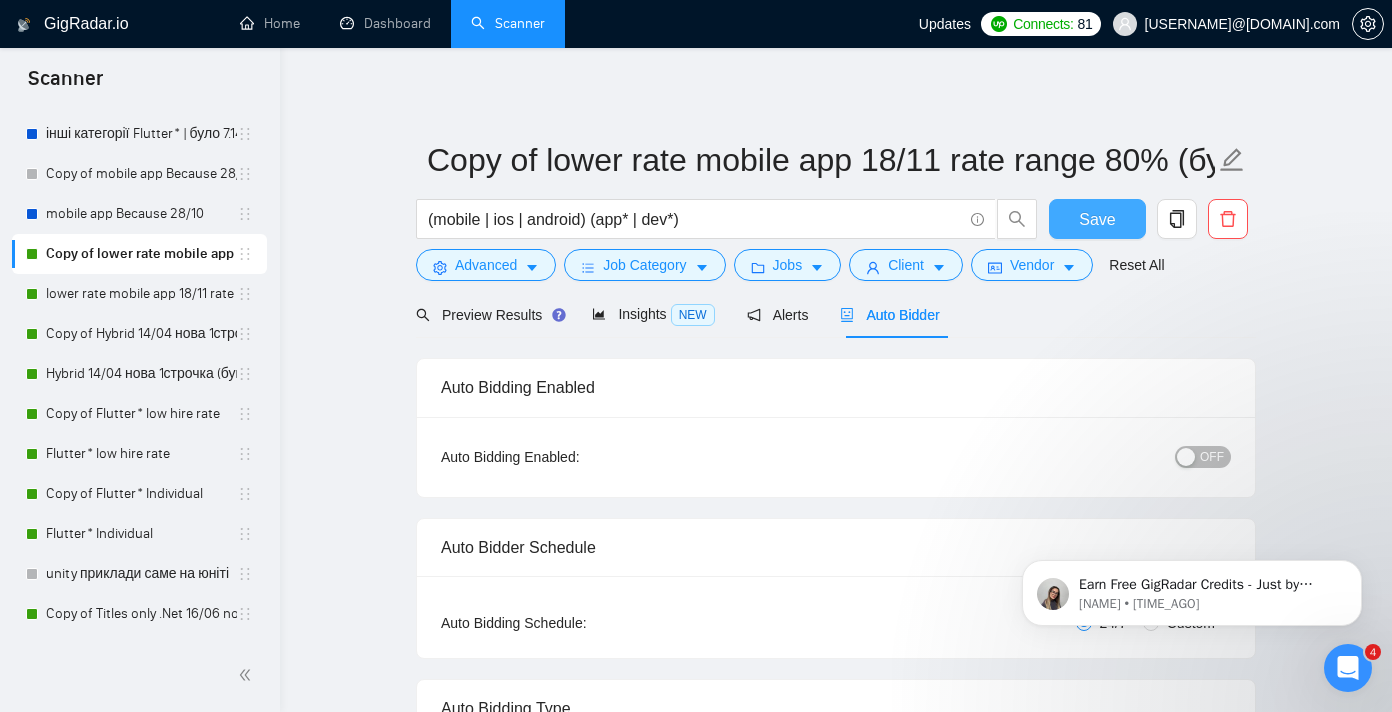 click on "Save" at bounding box center [1097, 219] 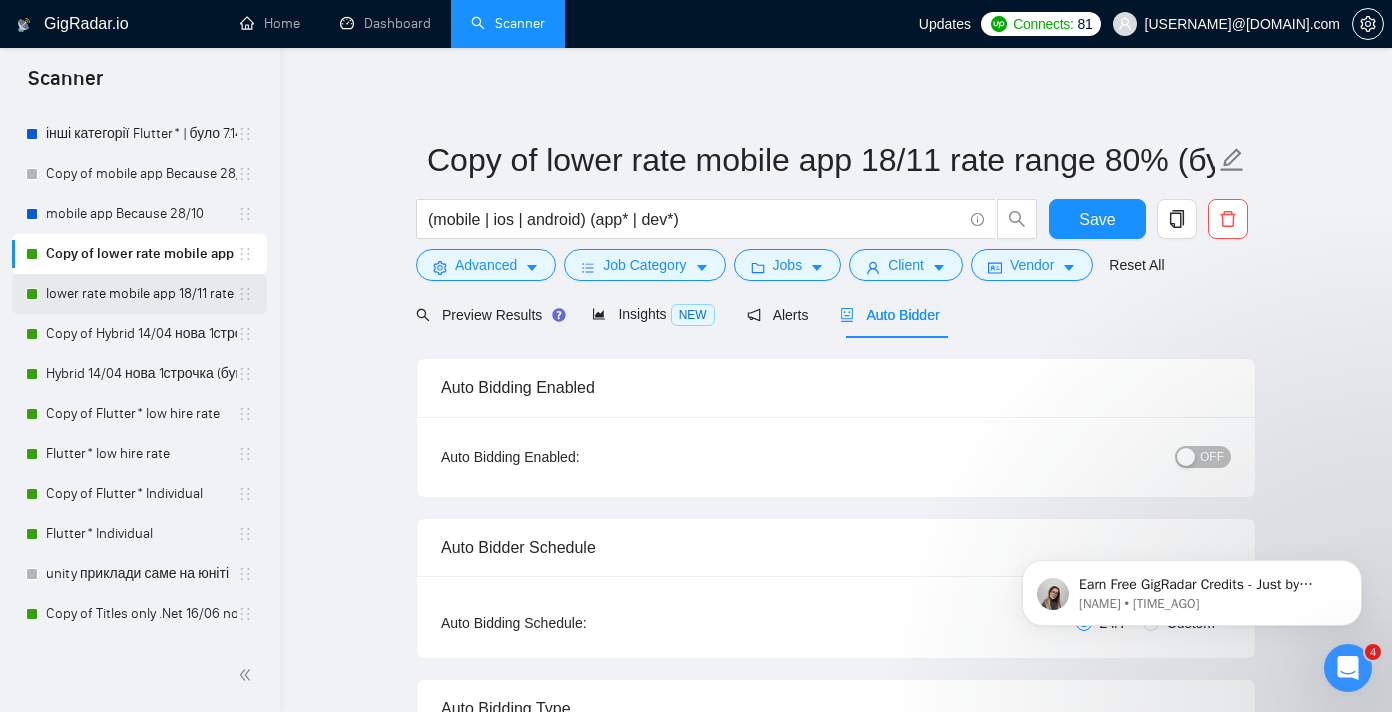 click on "lower rate mobile app 18/11 rate range 80% (було 11%)" at bounding box center (141, 294) 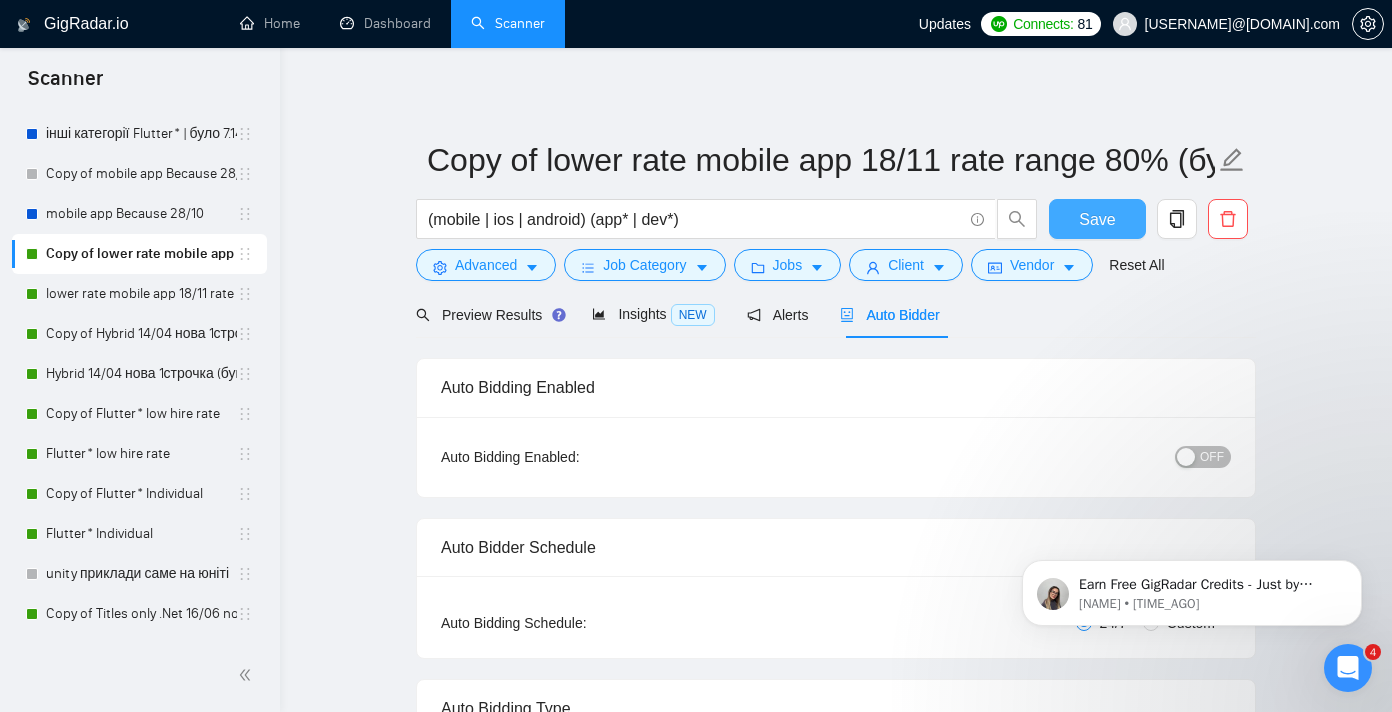 click on "Save" at bounding box center [1097, 219] 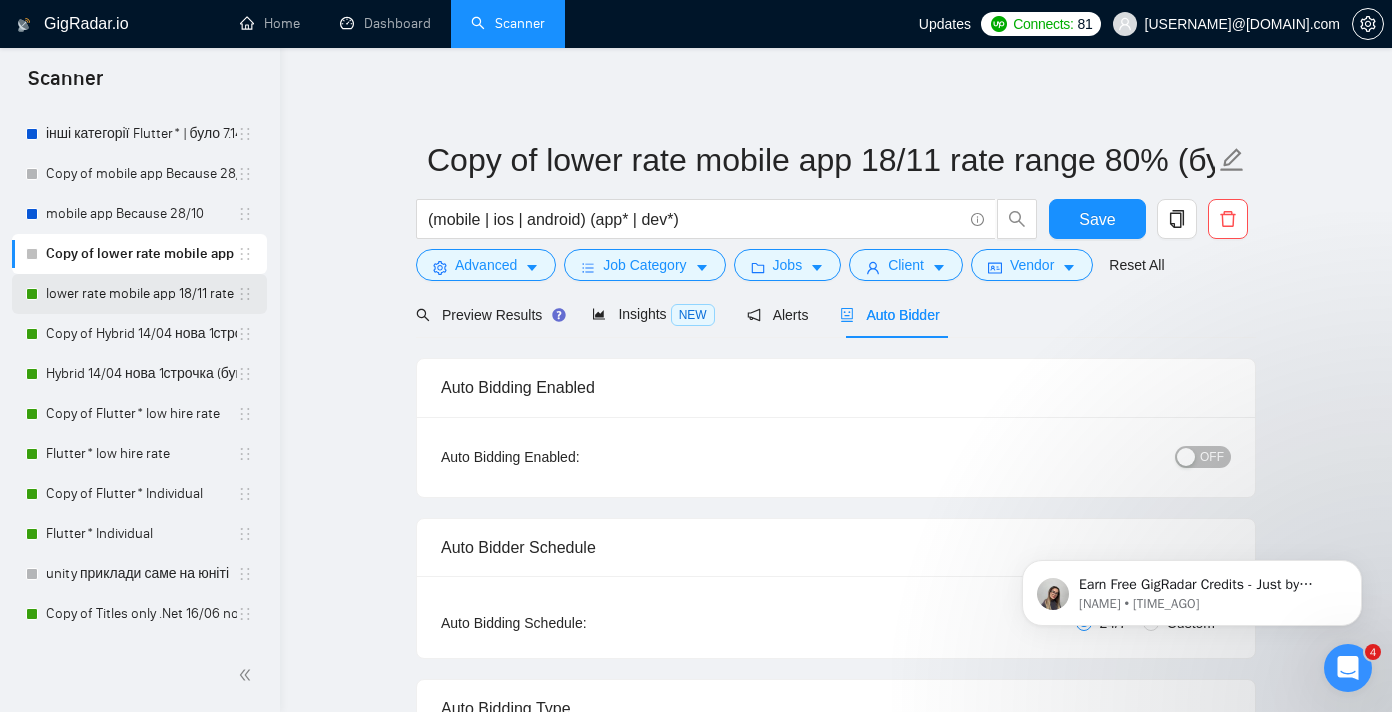 click on "lower rate mobile app 18/11 rate range 80% (було 11%)" at bounding box center [141, 294] 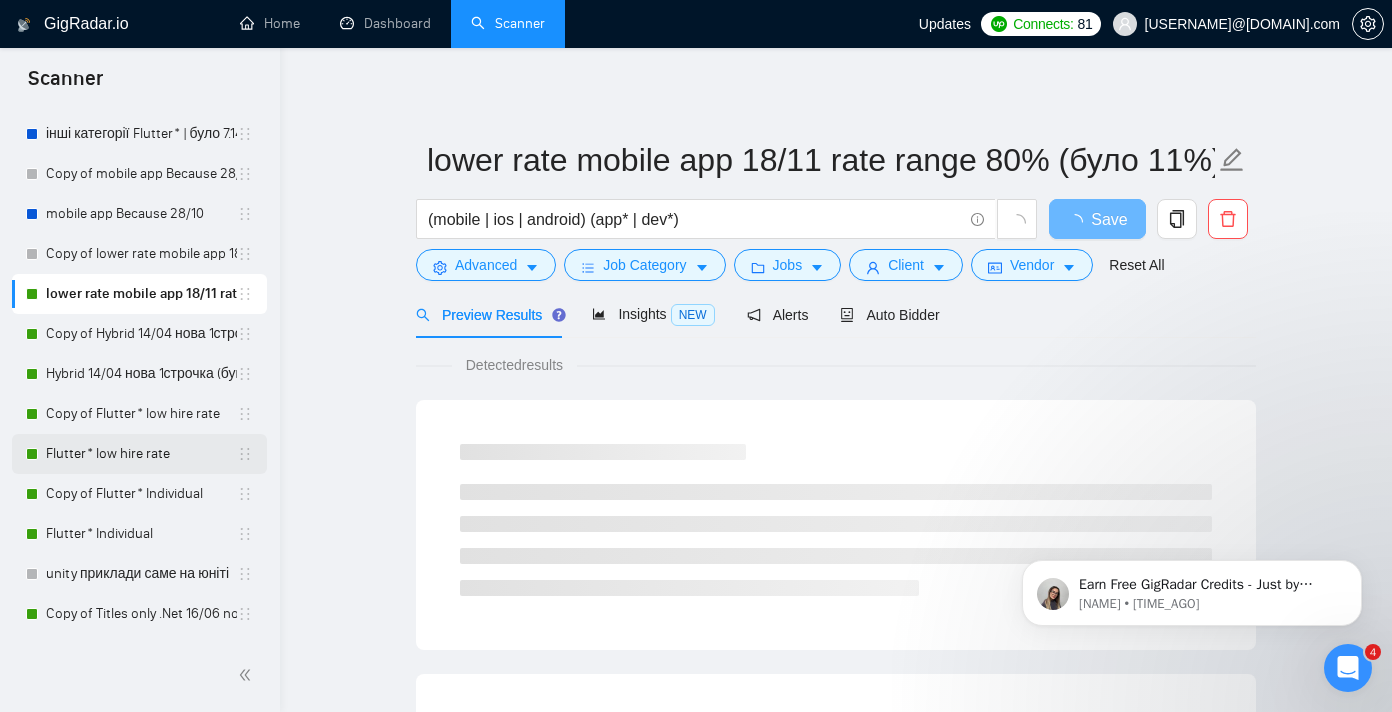 scroll, scrollTop: 470, scrollLeft: 0, axis: vertical 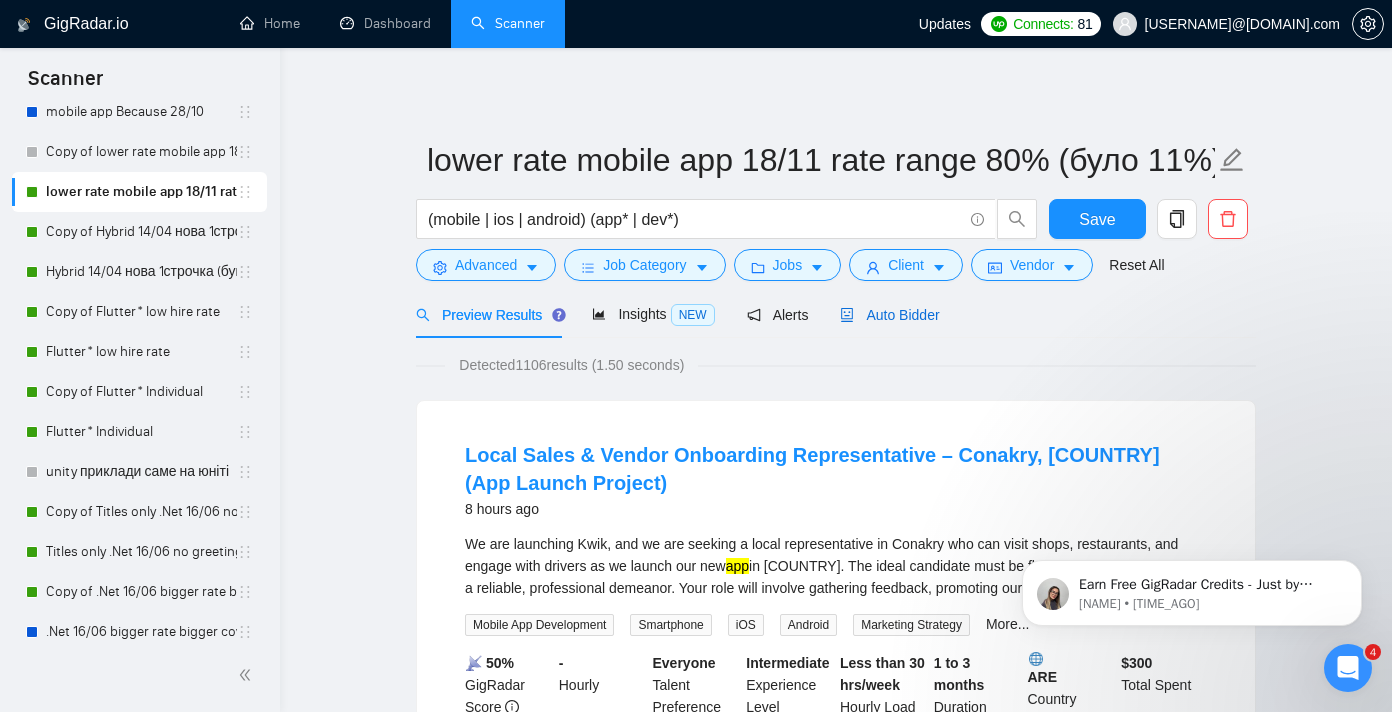 click on "Auto Bidder" at bounding box center [889, 315] 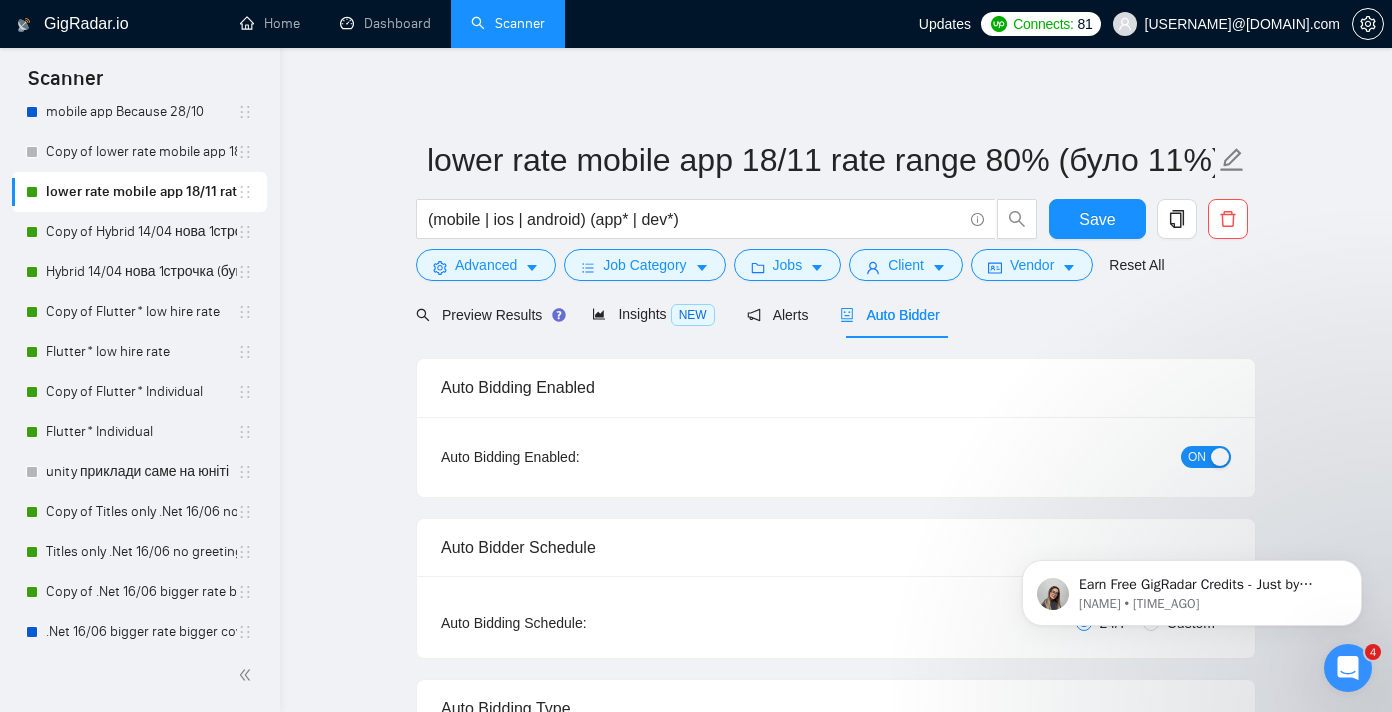 click at bounding box center [1220, 457] 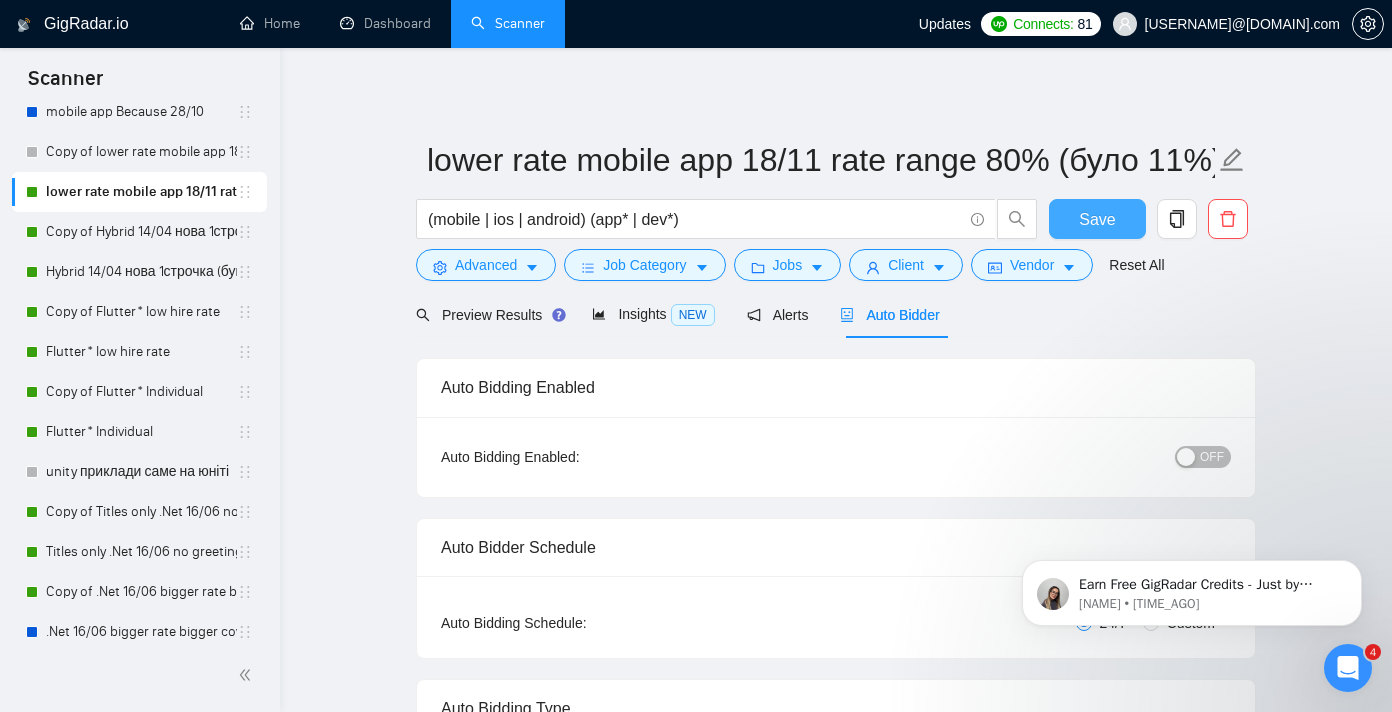 click on "Save" at bounding box center (1097, 219) 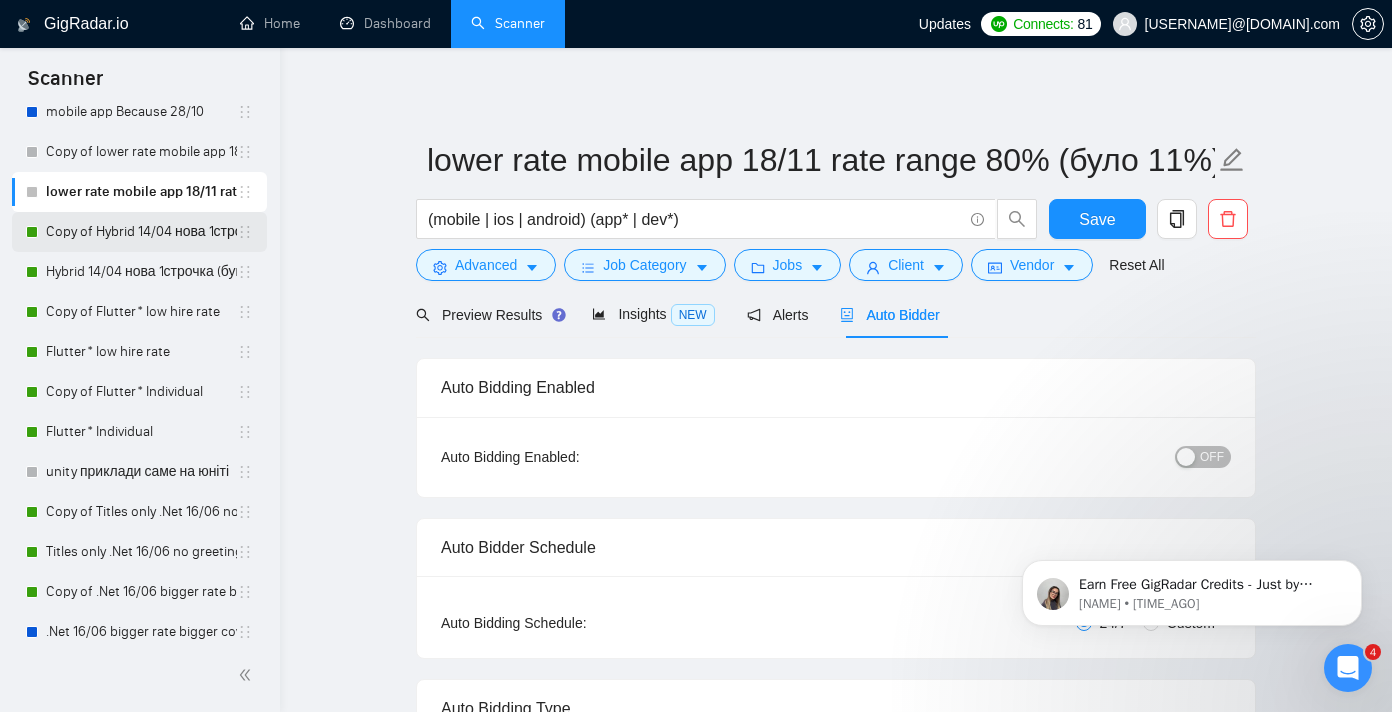 click on "Copy of Hybrid 14/04 нова 1строчка (був вью 6,25%)" at bounding box center [141, 232] 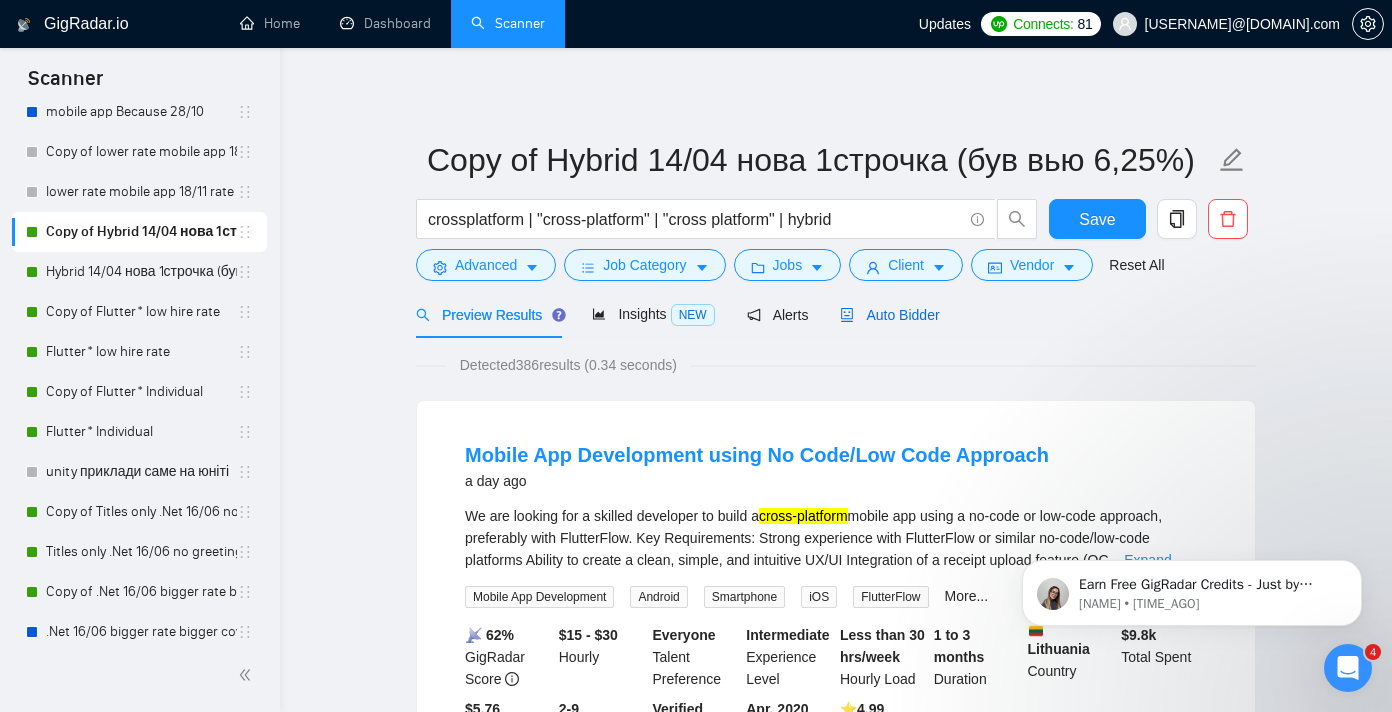 click on "Auto Bidder" at bounding box center (889, 315) 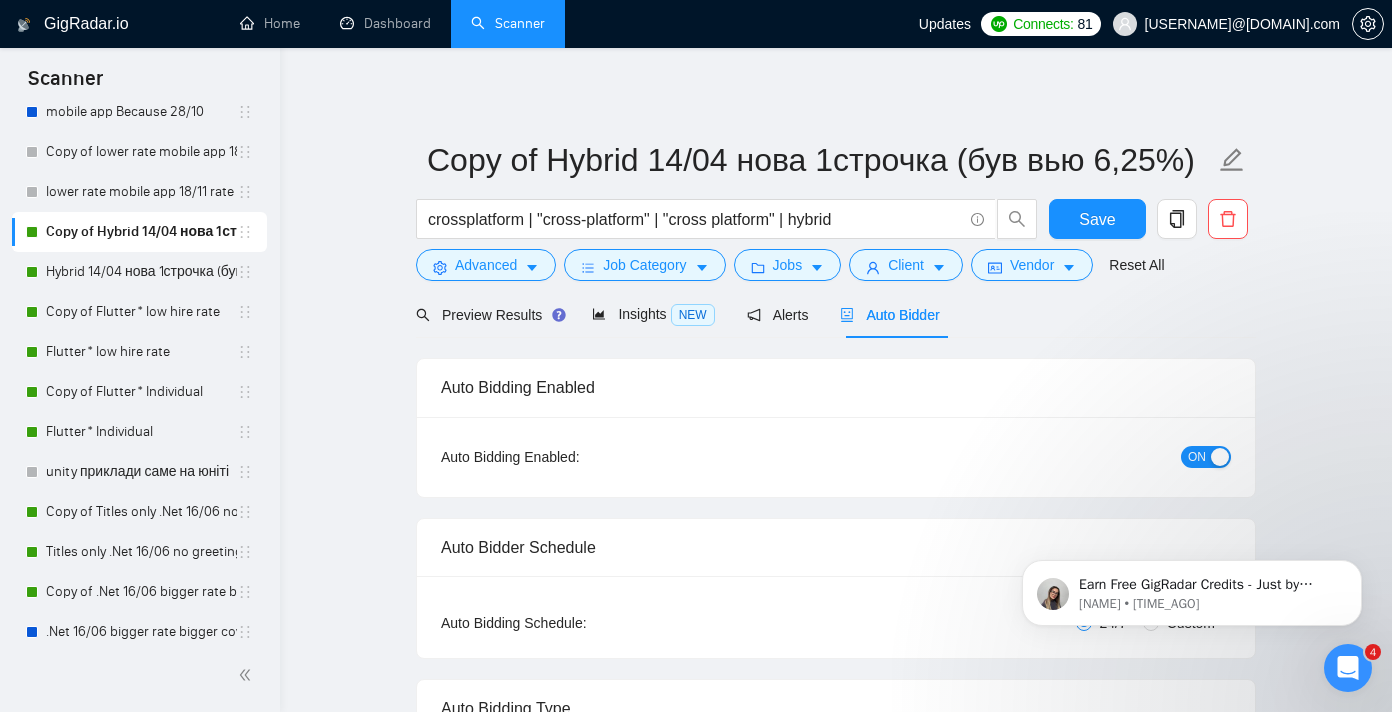 click on "ON" at bounding box center [1206, 457] 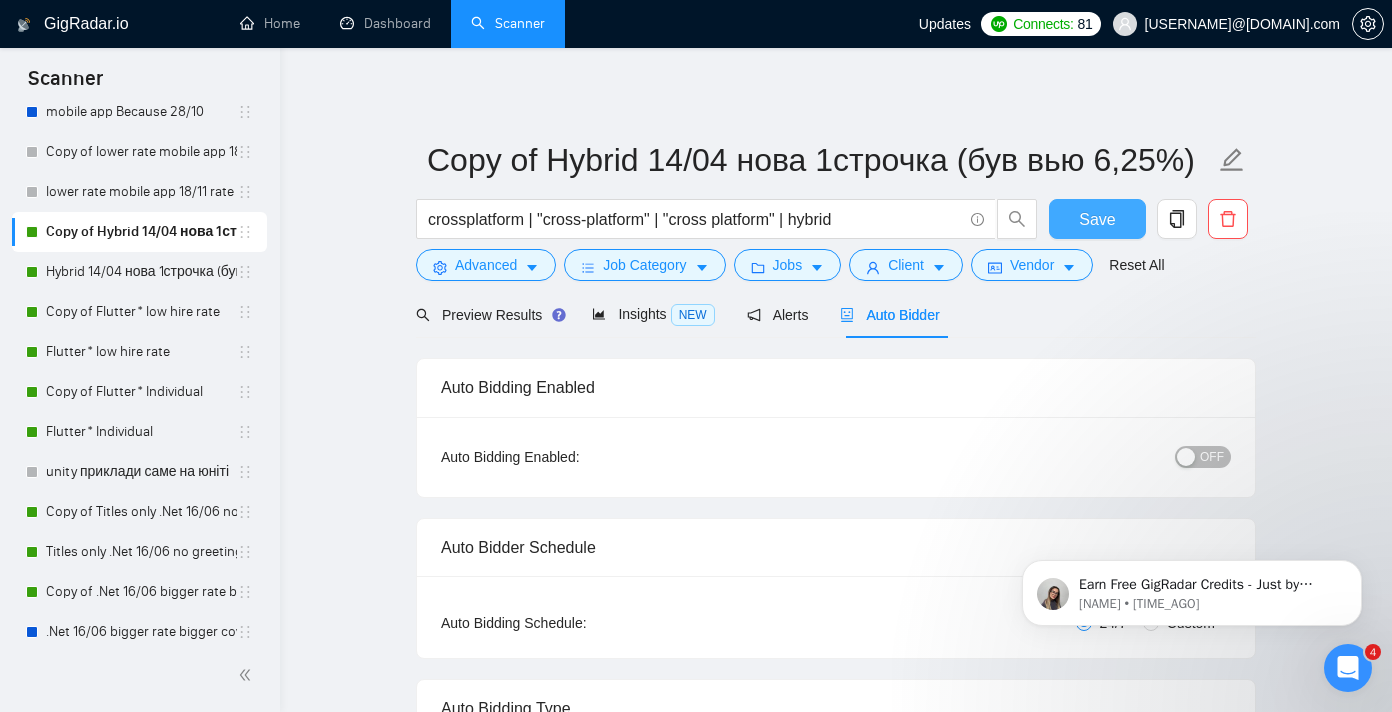 click on "Save" at bounding box center [1097, 219] 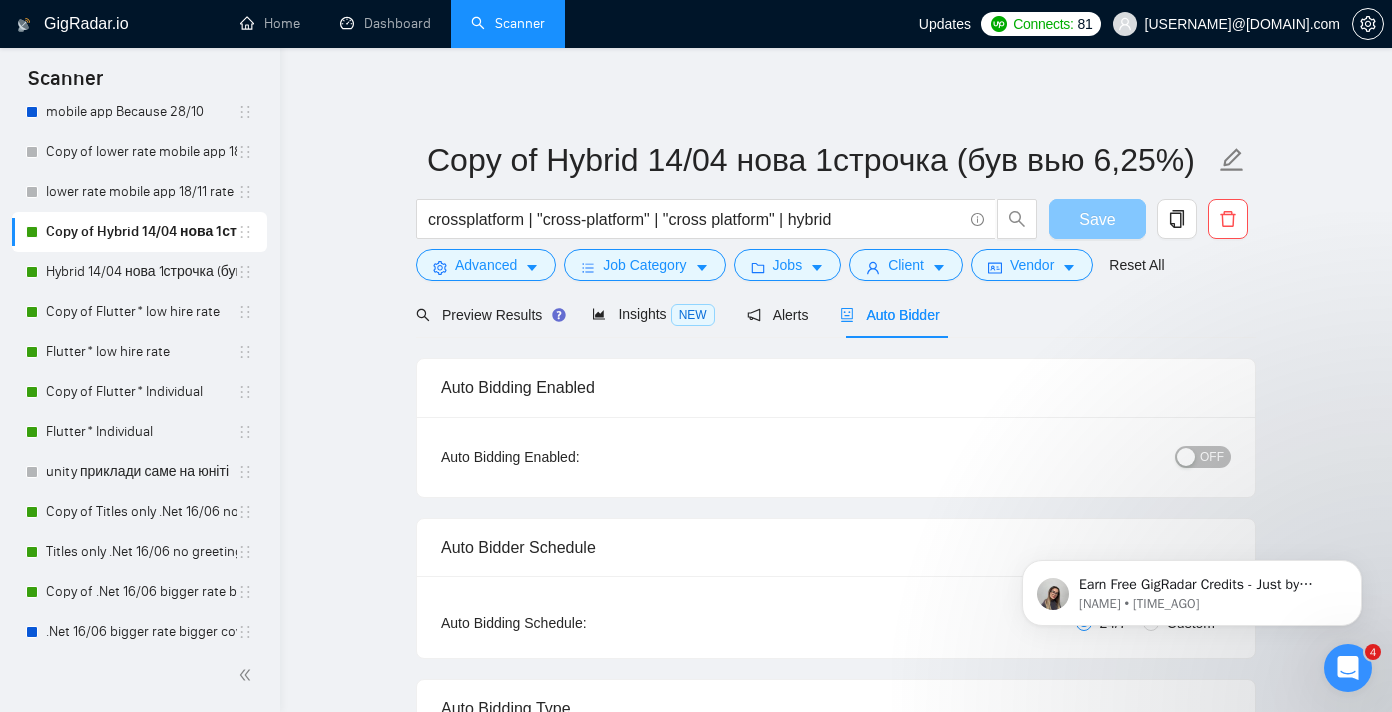 click on "Save" at bounding box center [1097, 219] 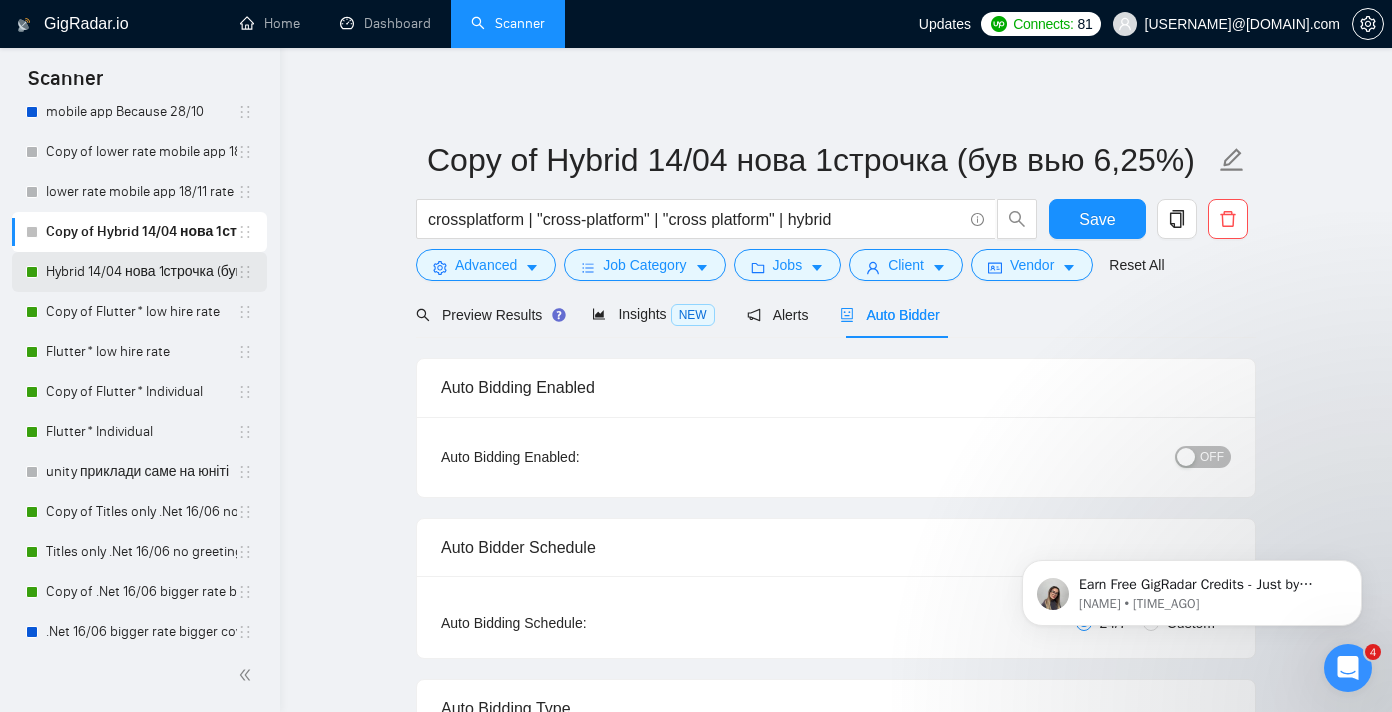 click on "Hybrid 14/04 нова 1строчка (був вью 6,25%)" at bounding box center (141, 272) 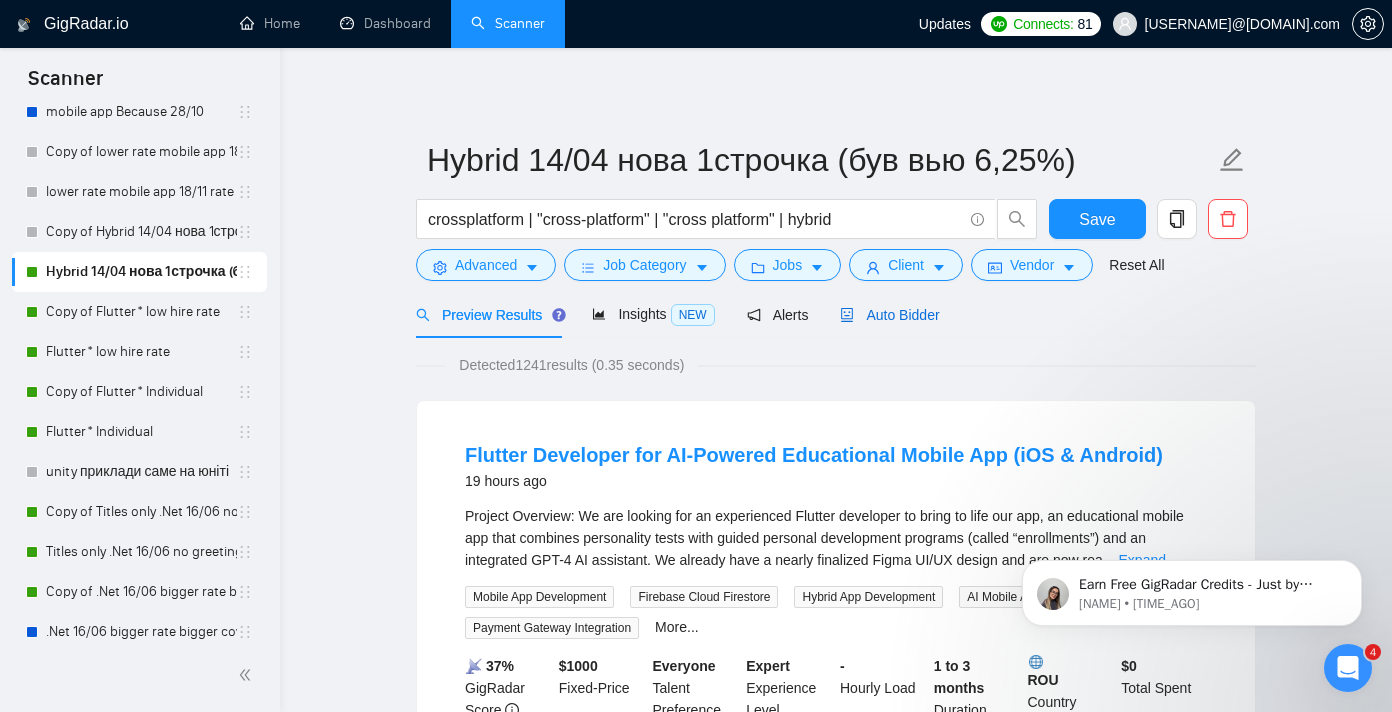 click on "Auto Bidder" at bounding box center (889, 315) 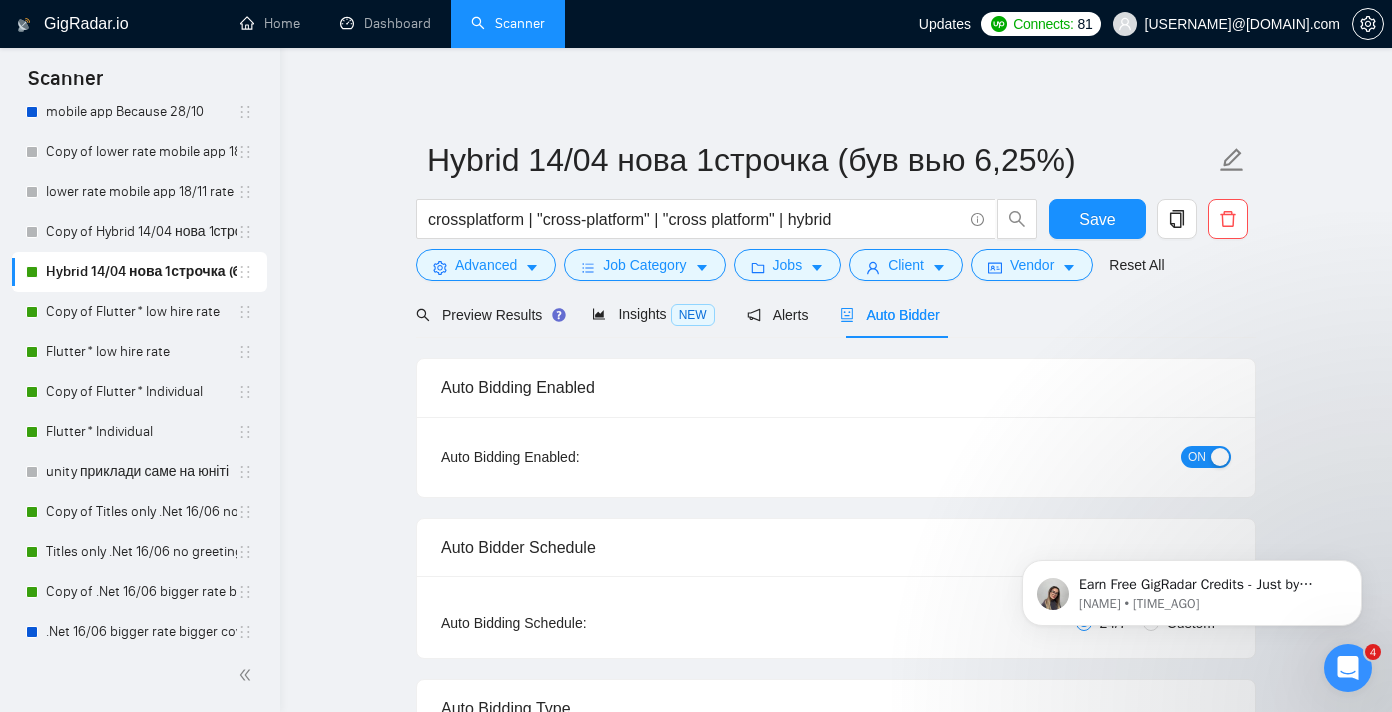 click at bounding box center (1220, 457) 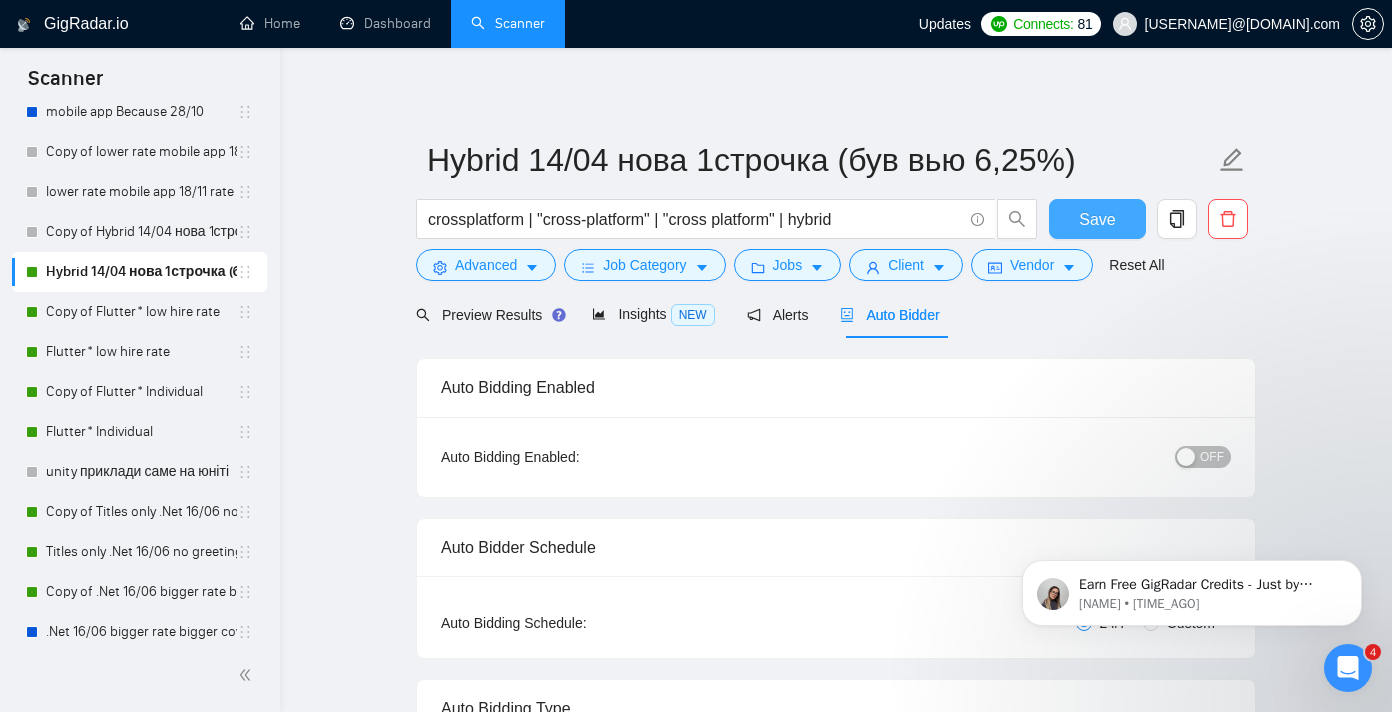 click on "Save" at bounding box center [1097, 219] 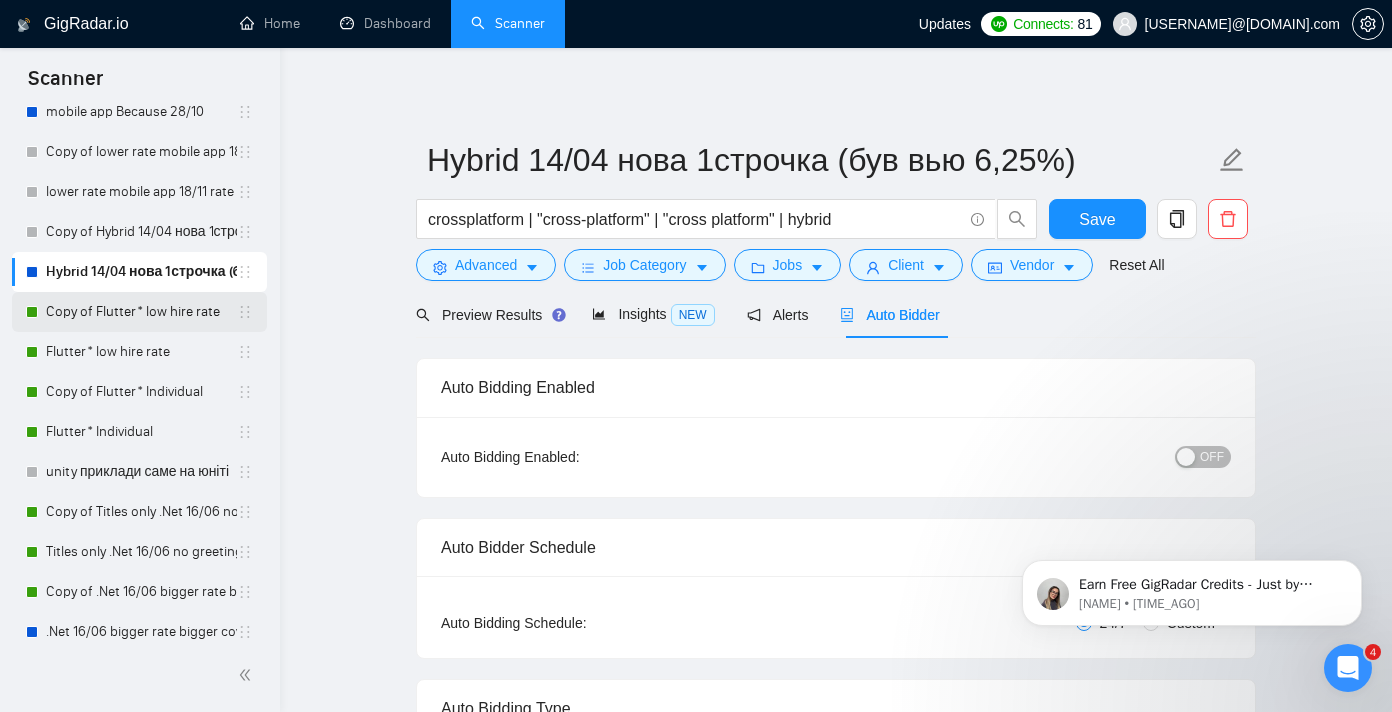 click on "Copy of Flutter* low hire rate" at bounding box center [141, 312] 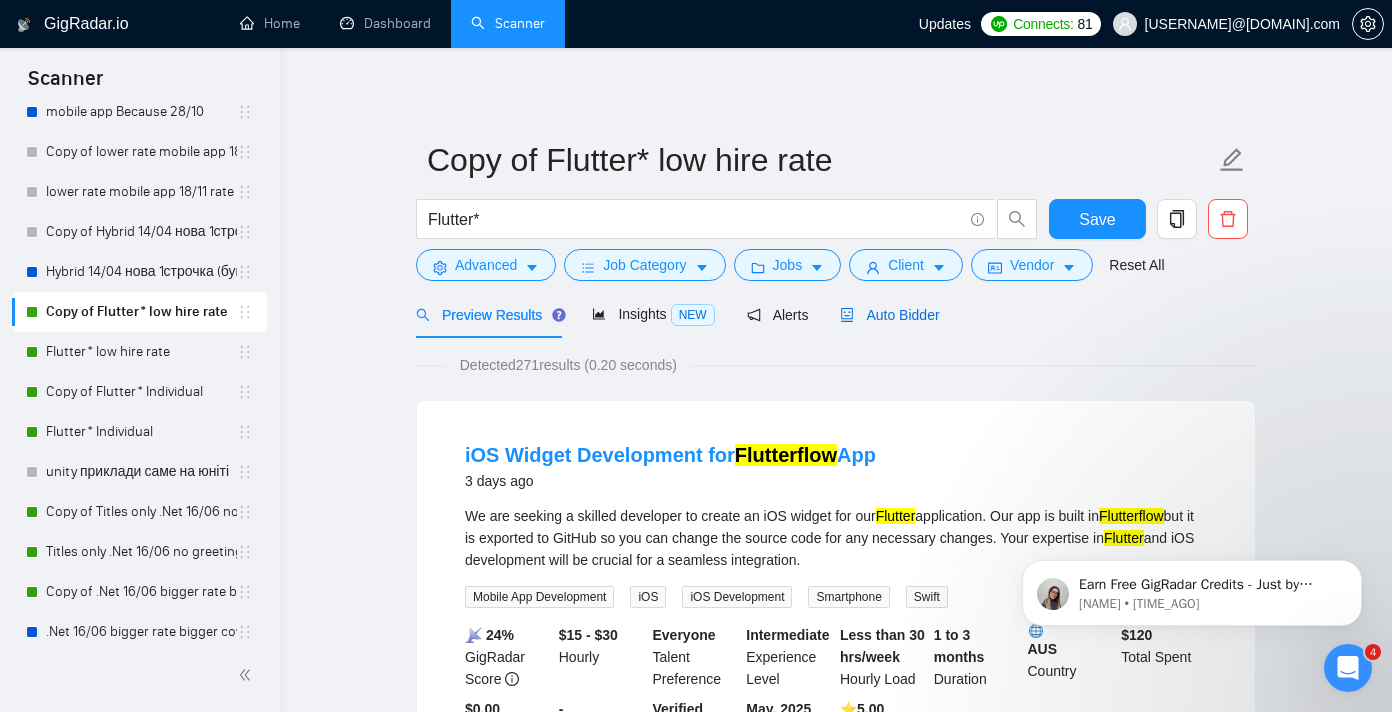 click on "Auto Bidder" at bounding box center (889, 315) 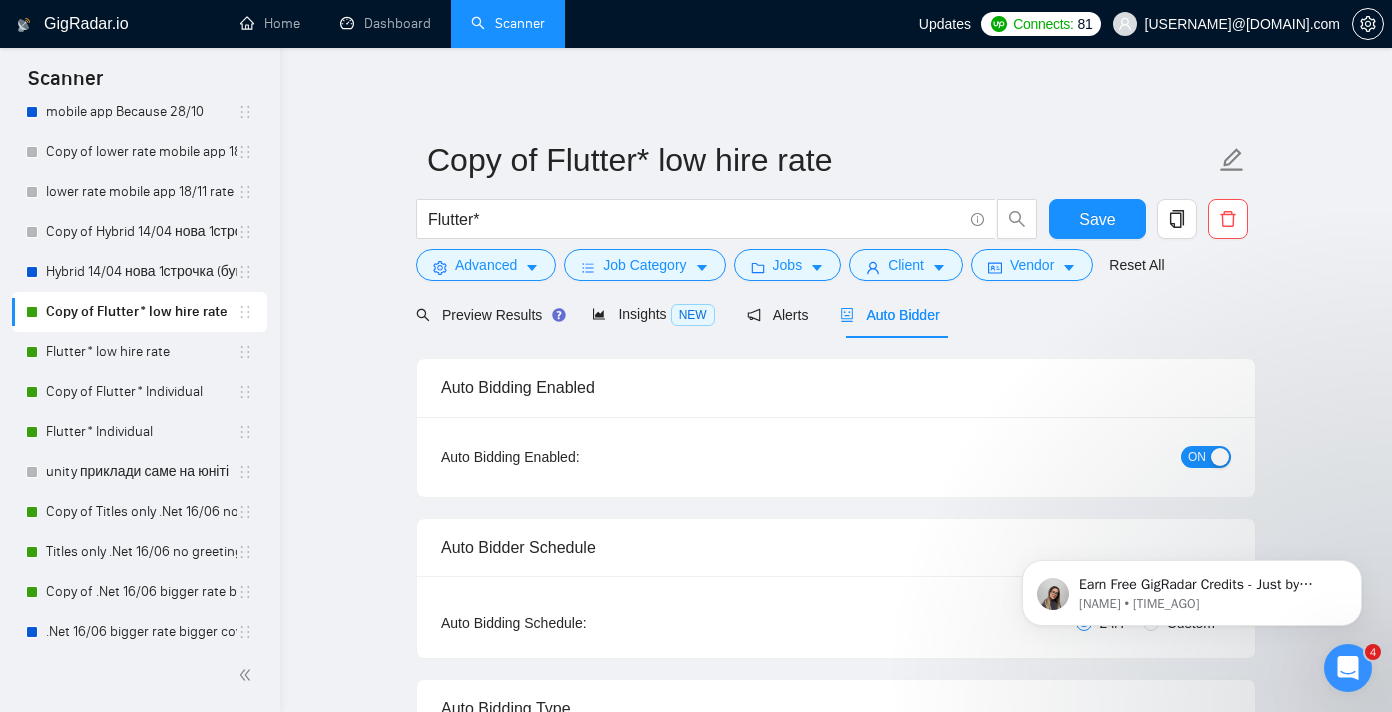click on "ON" at bounding box center (1197, 457) 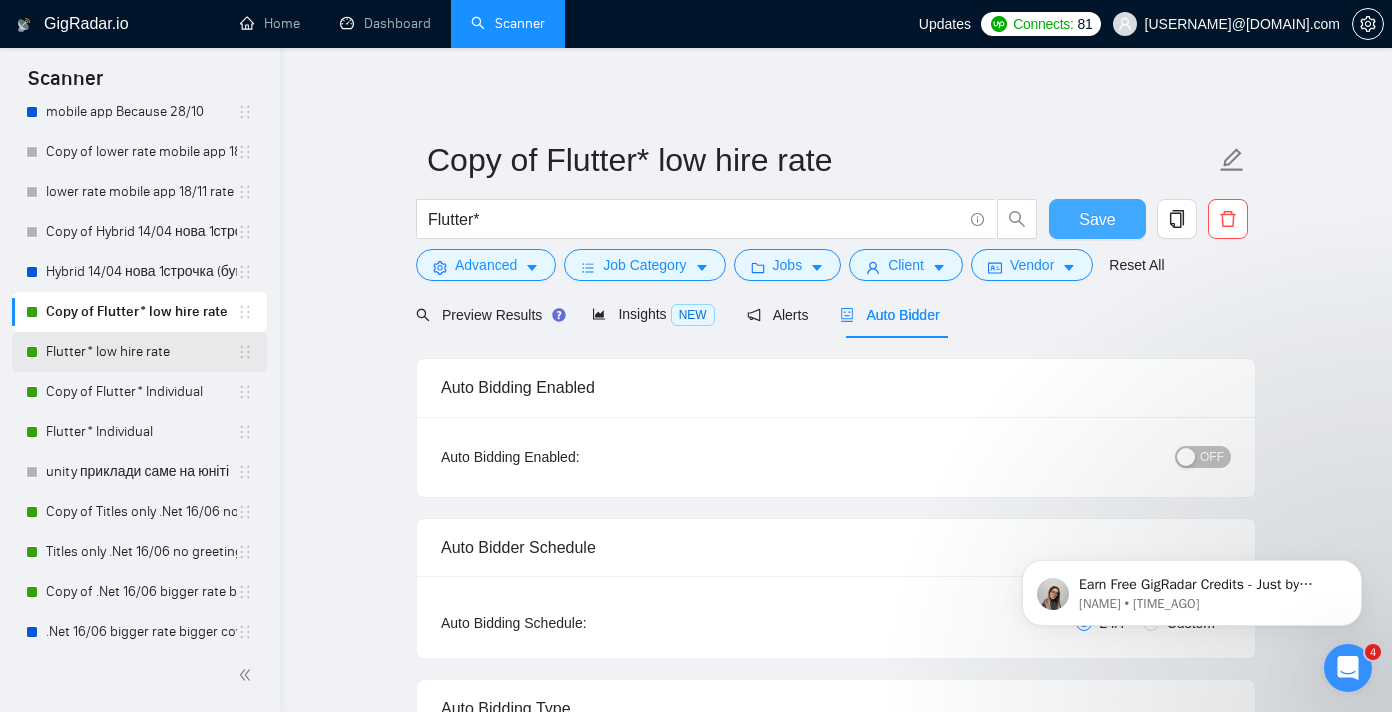 click on "Save" at bounding box center (1097, 219) 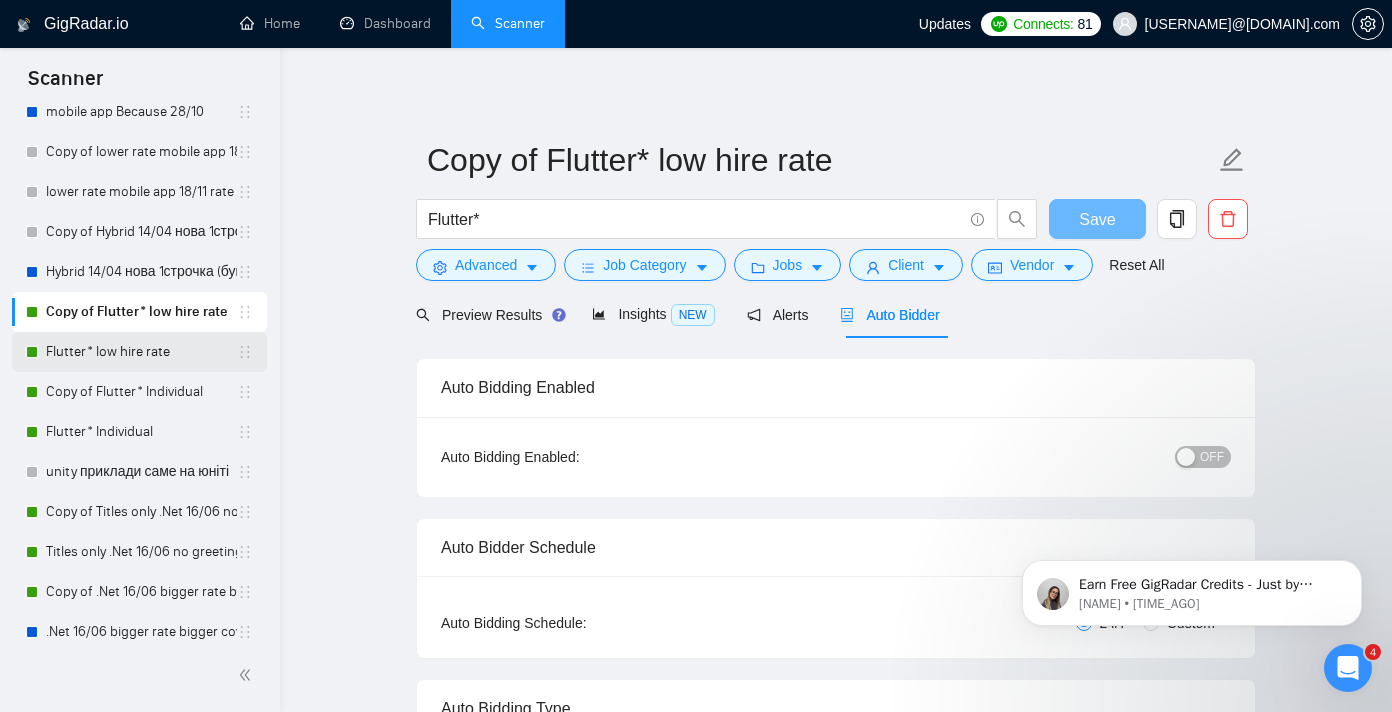 click on "Flutter* low hire rate" at bounding box center [141, 352] 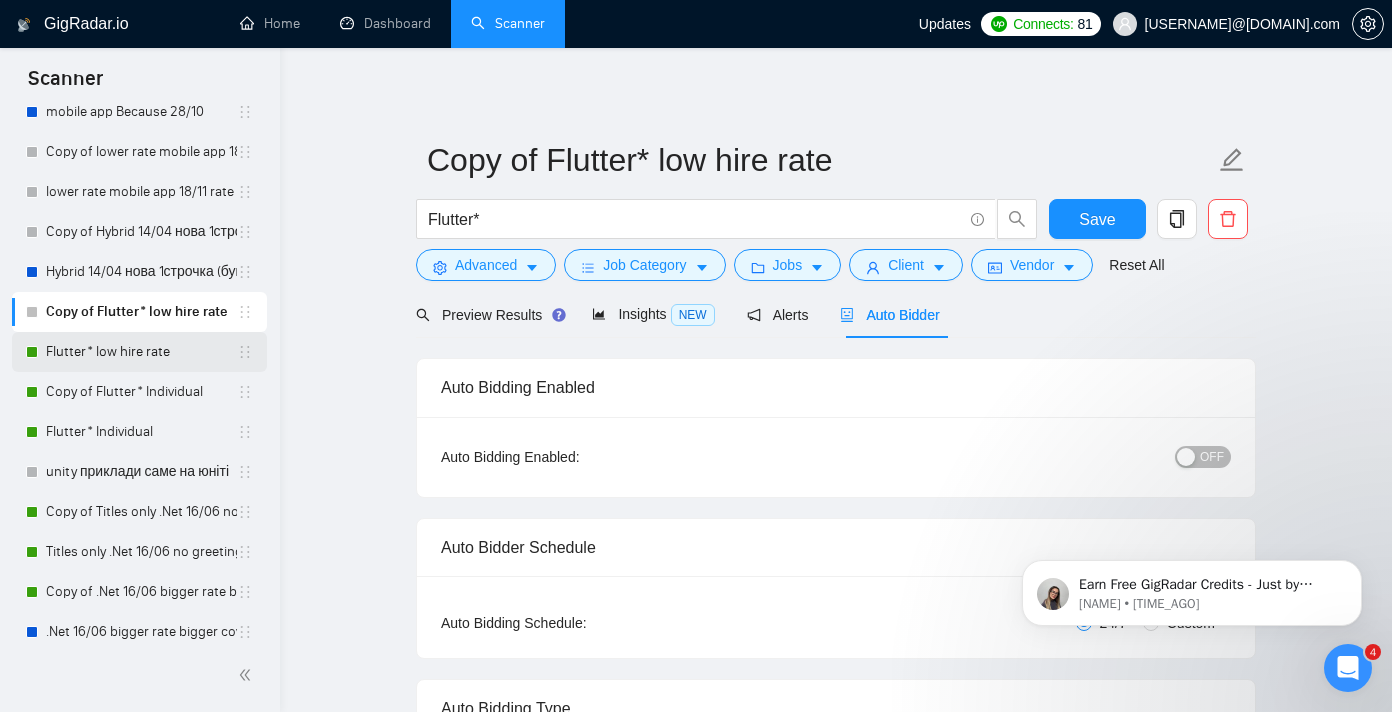 click on "Flutter* low hire rate" at bounding box center [141, 352] 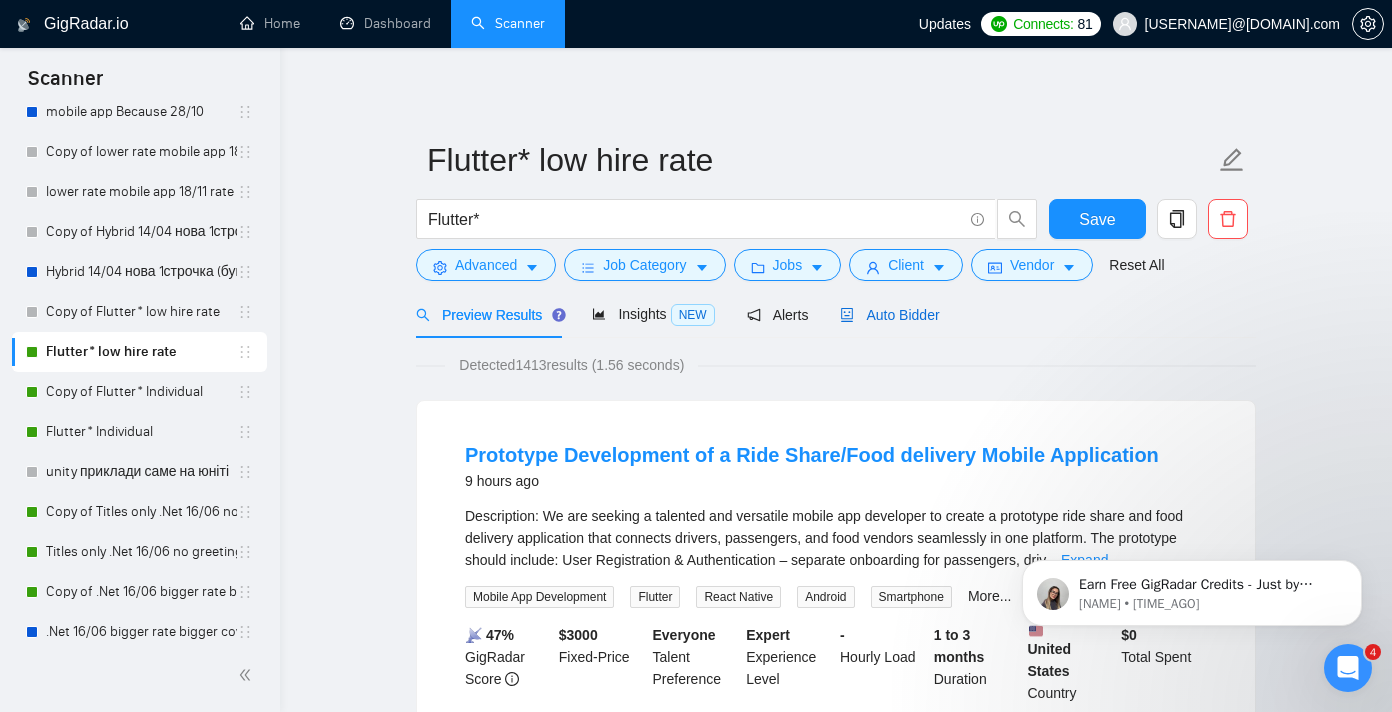 click on "Auto Bidder" at bounding box center [889, 315] 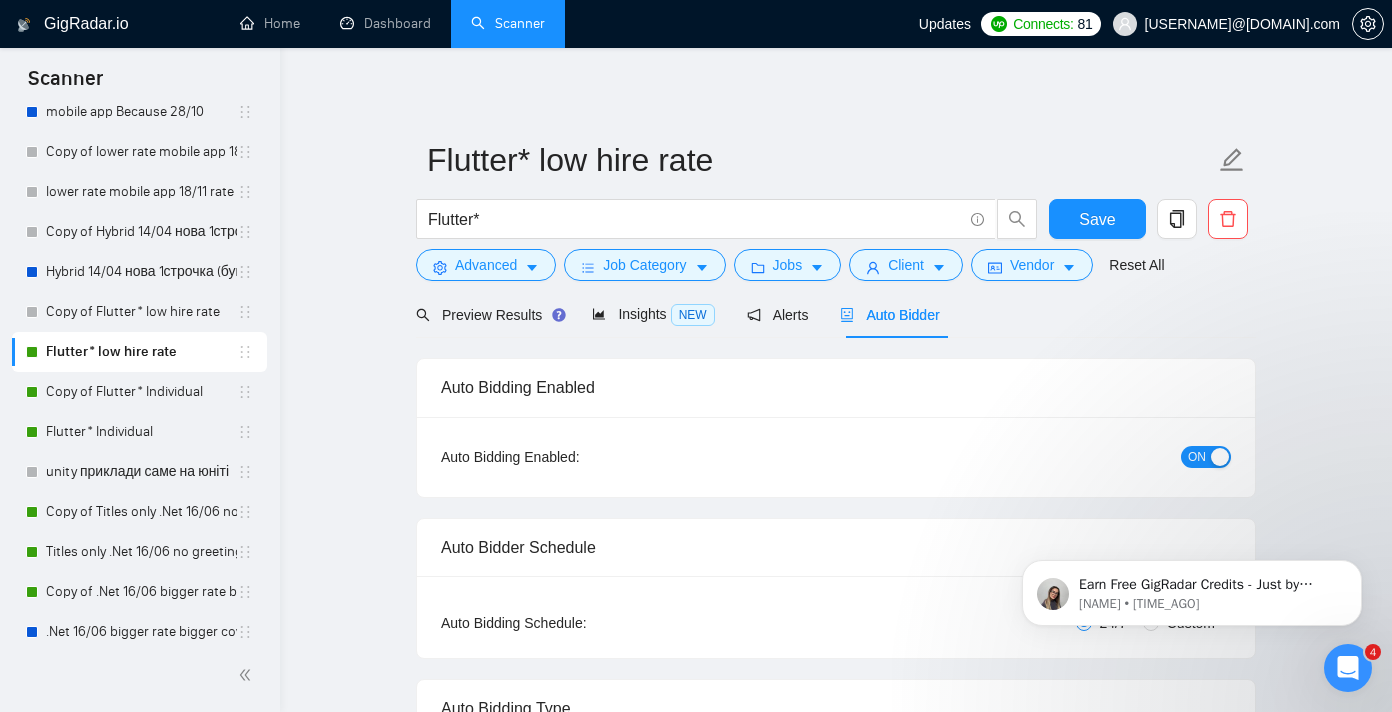 click at bounding box center [1220, 457] 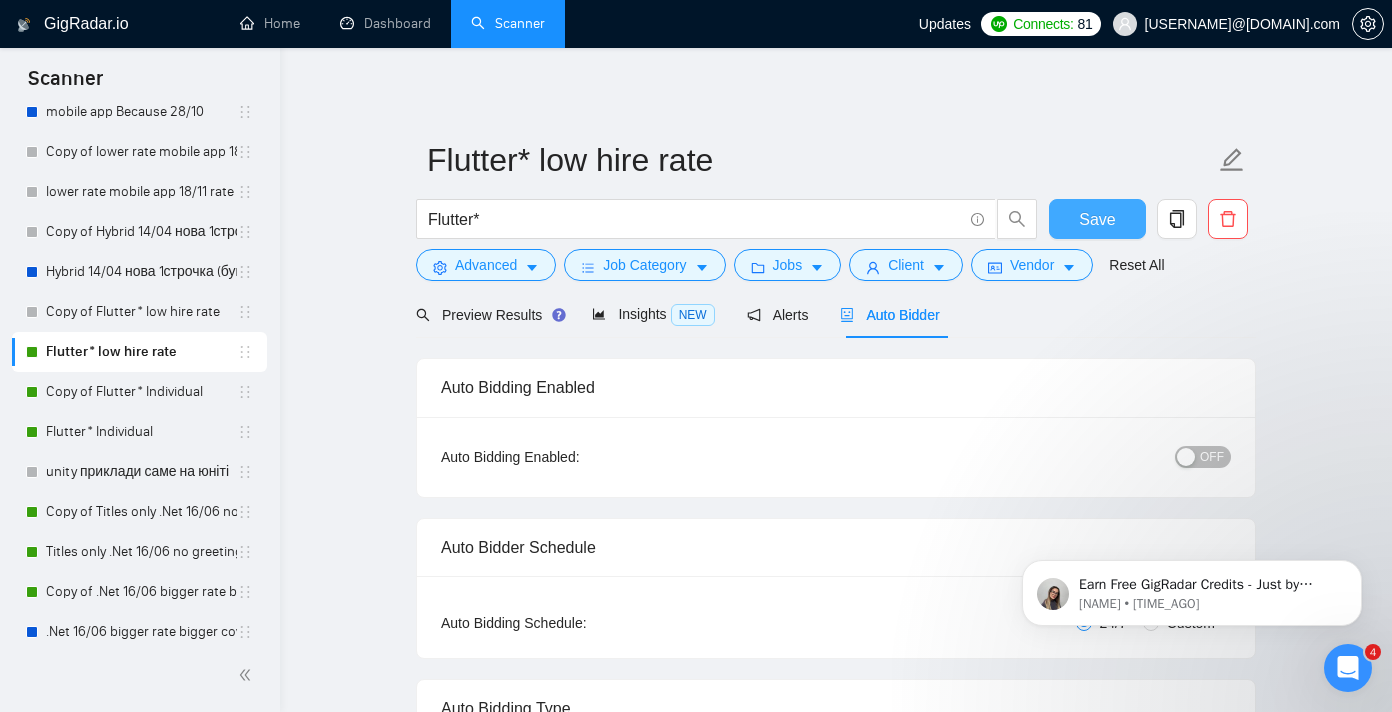 click on "Save" at bounding box center (1097, 219) 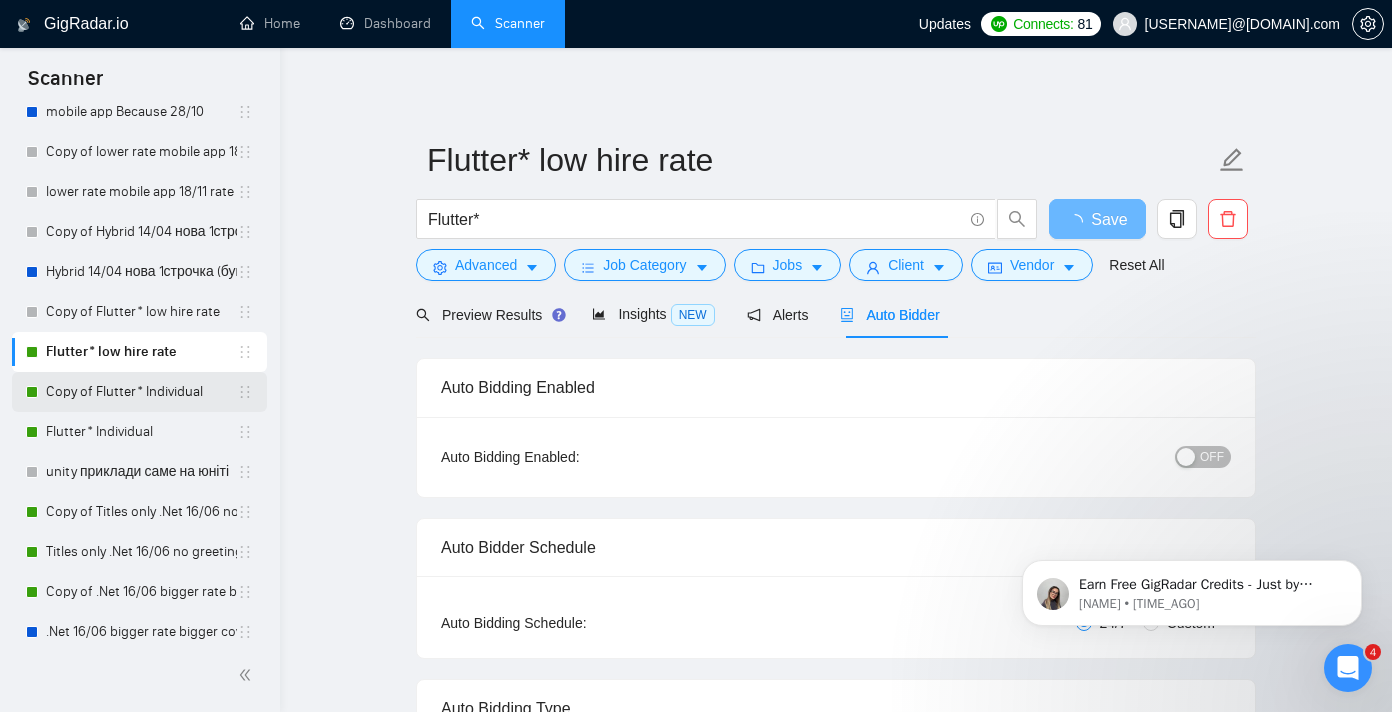click on "Copy of Flutter* Individual" at bounding box center (141, 392) 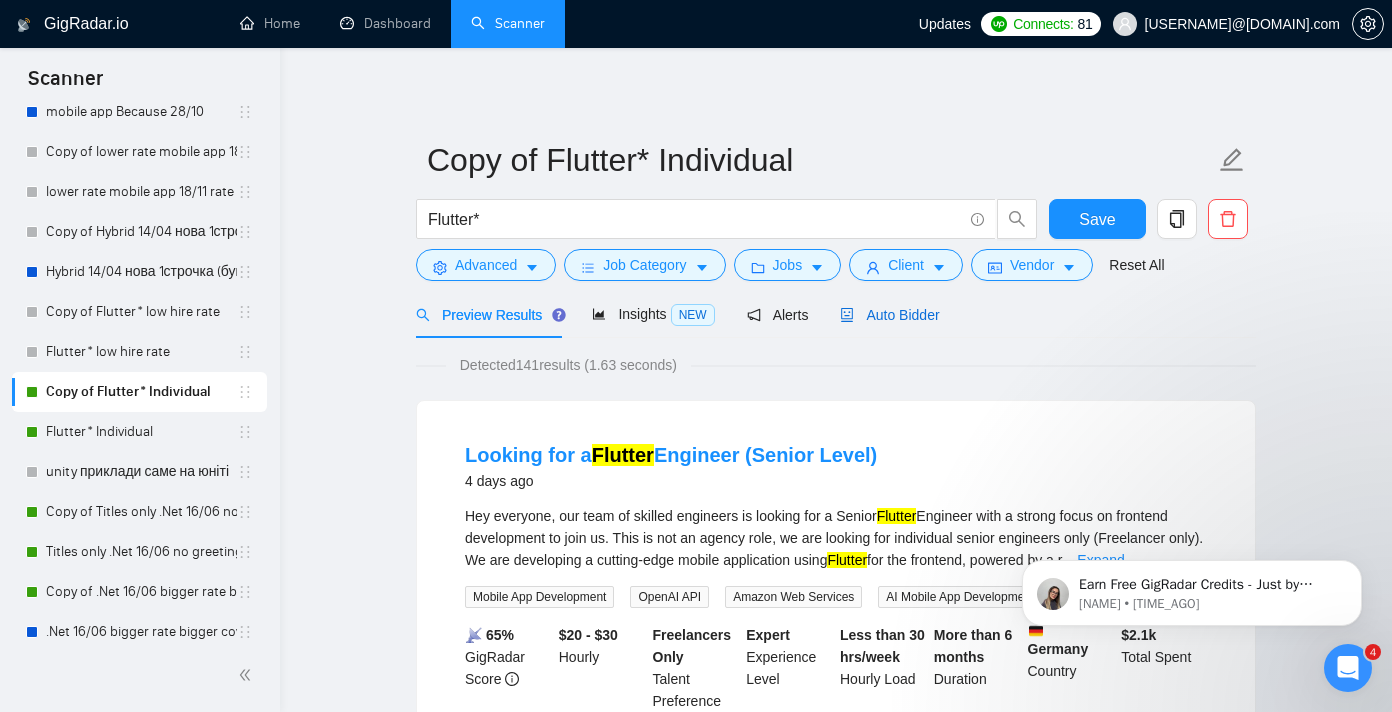 click on "Auto Bidder" at bounding box center (889, 315) 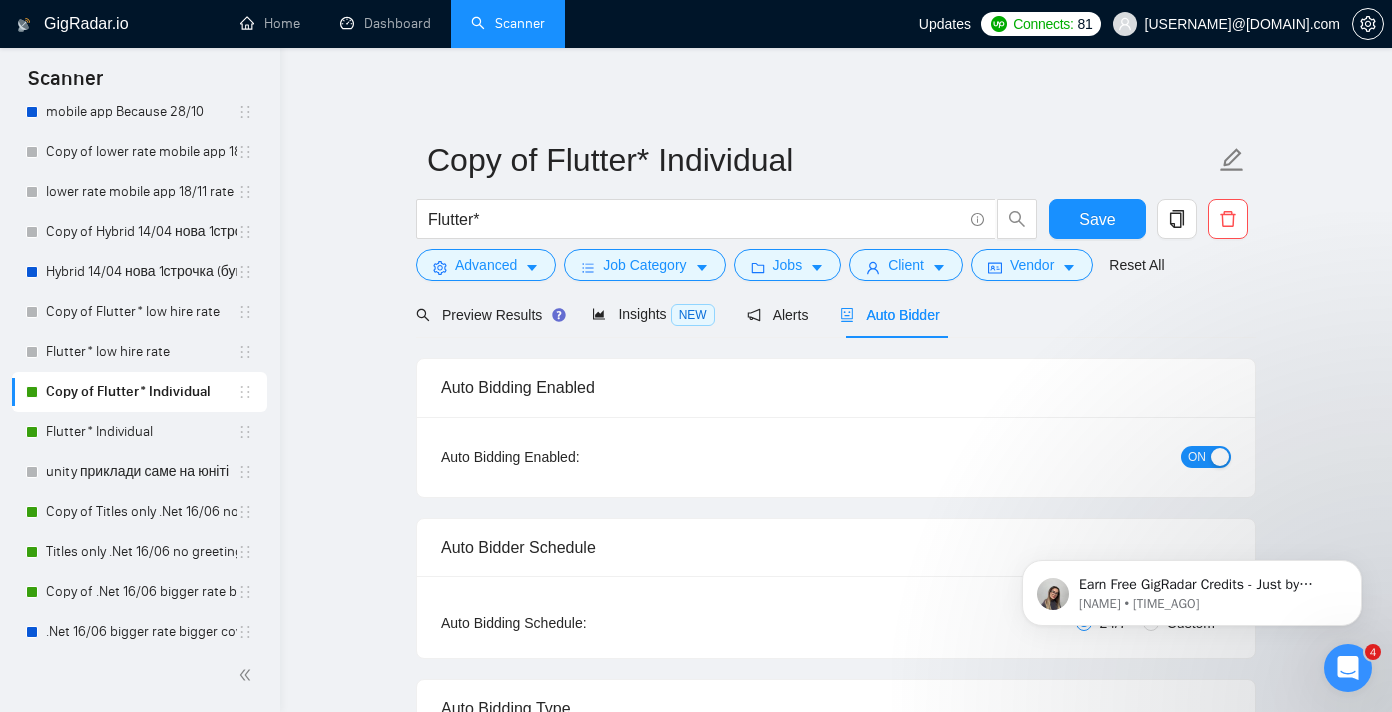 click on "ON" at bounding box center [1197, 457] 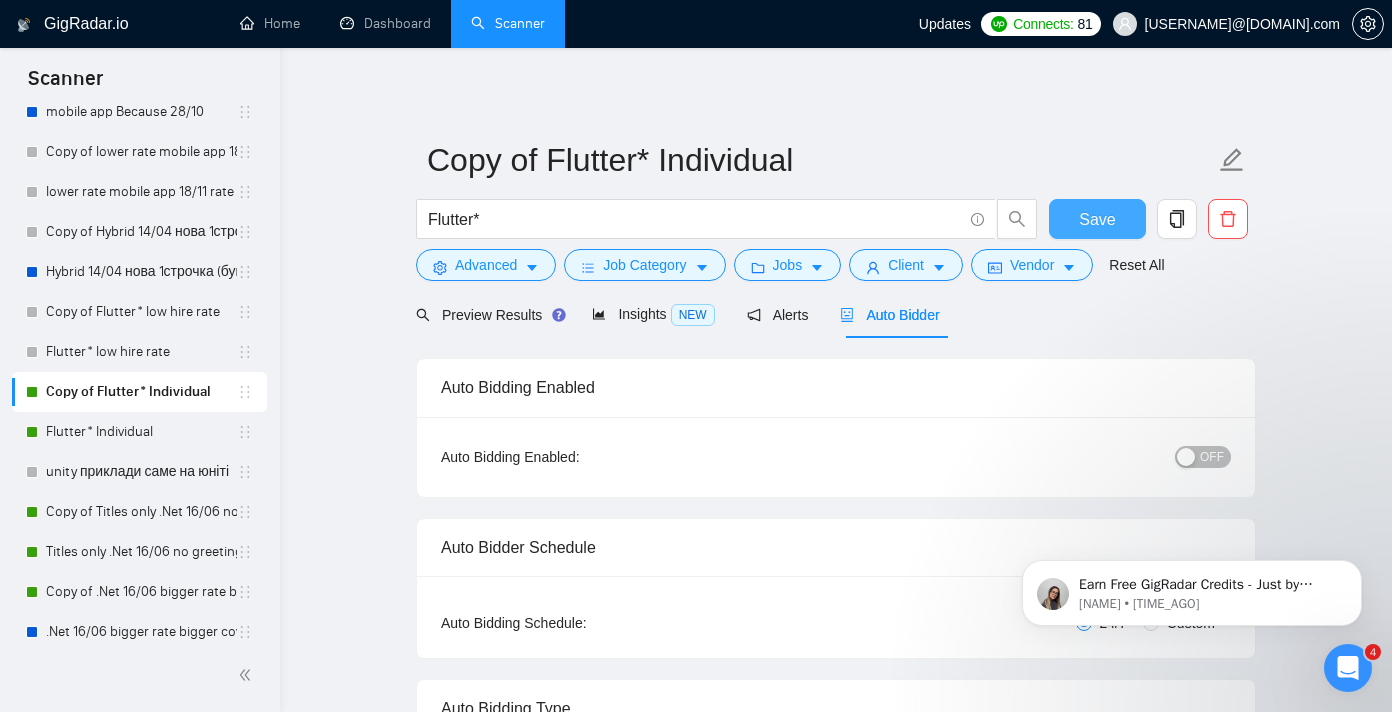 click on "Save" at bounding box center [1097, 219] 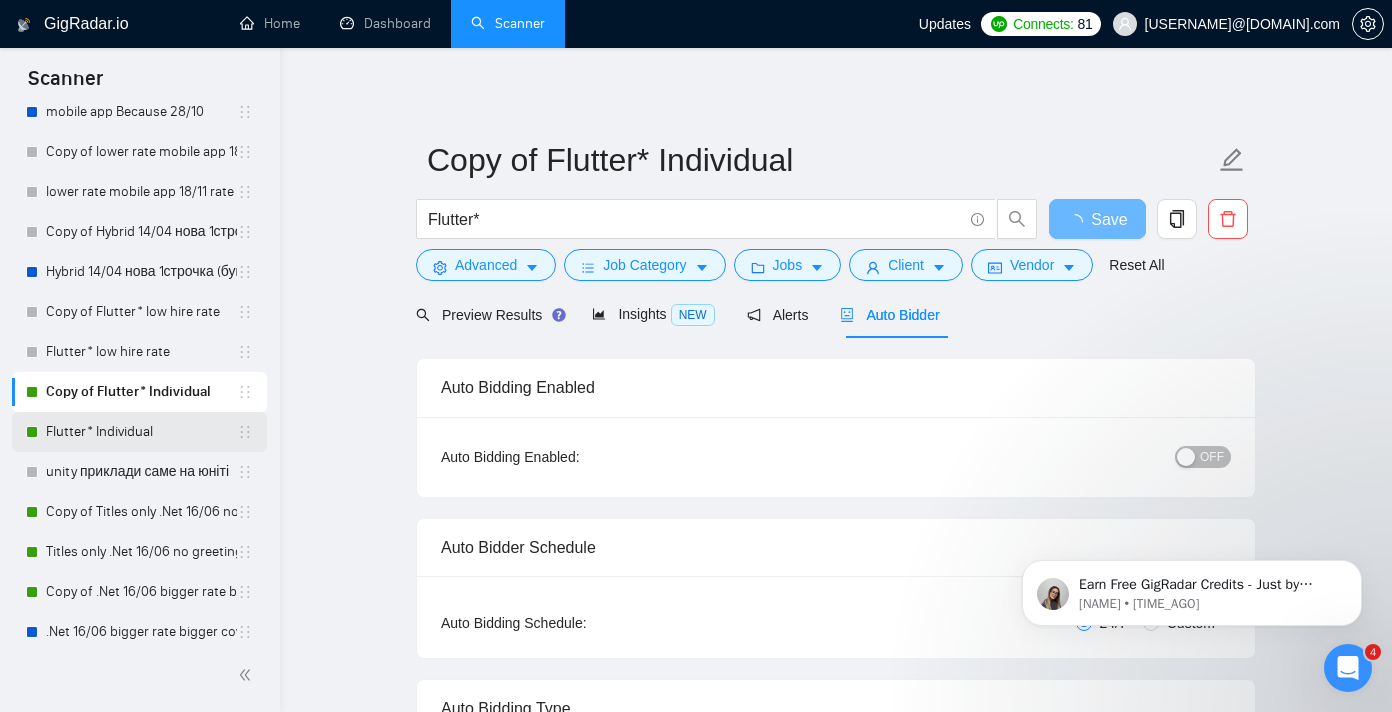 click on "Flutter* Individual" at bounding box center (141, 432) 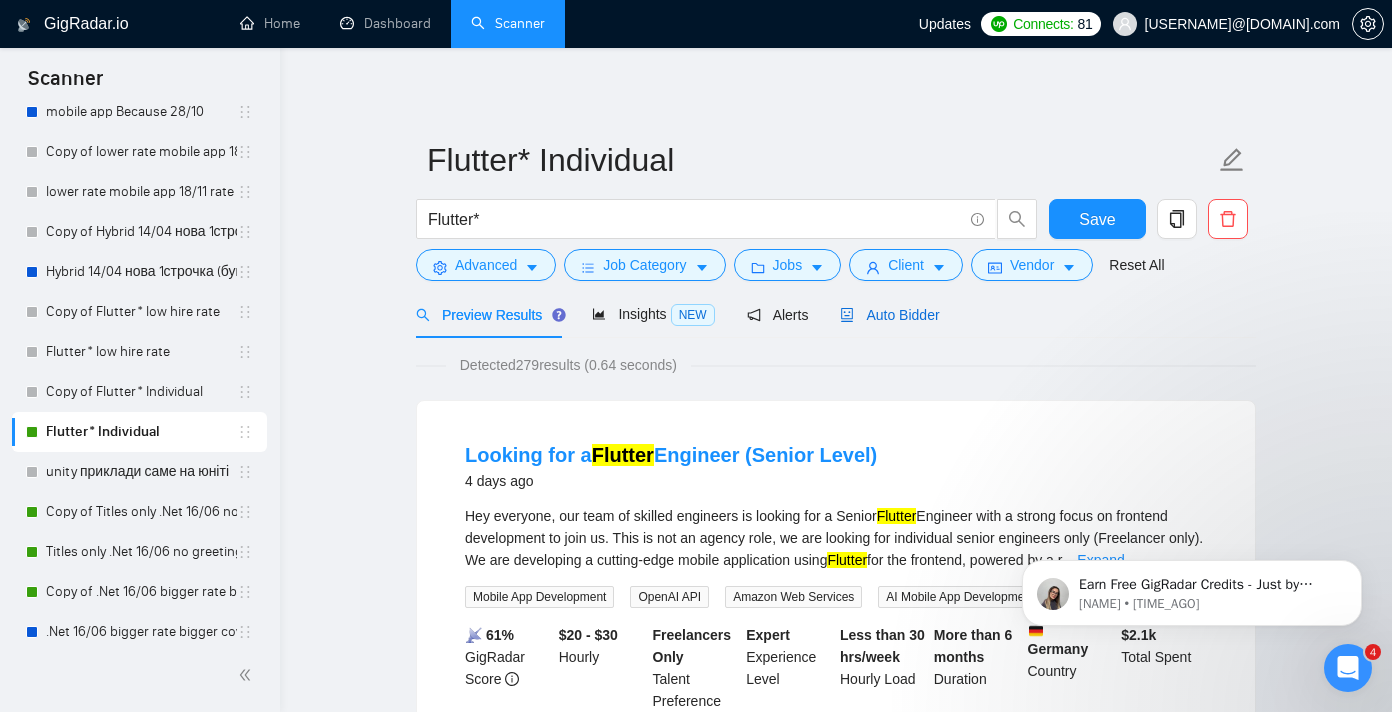 click on "Auto Bidder" at bounding box center [889, 315] 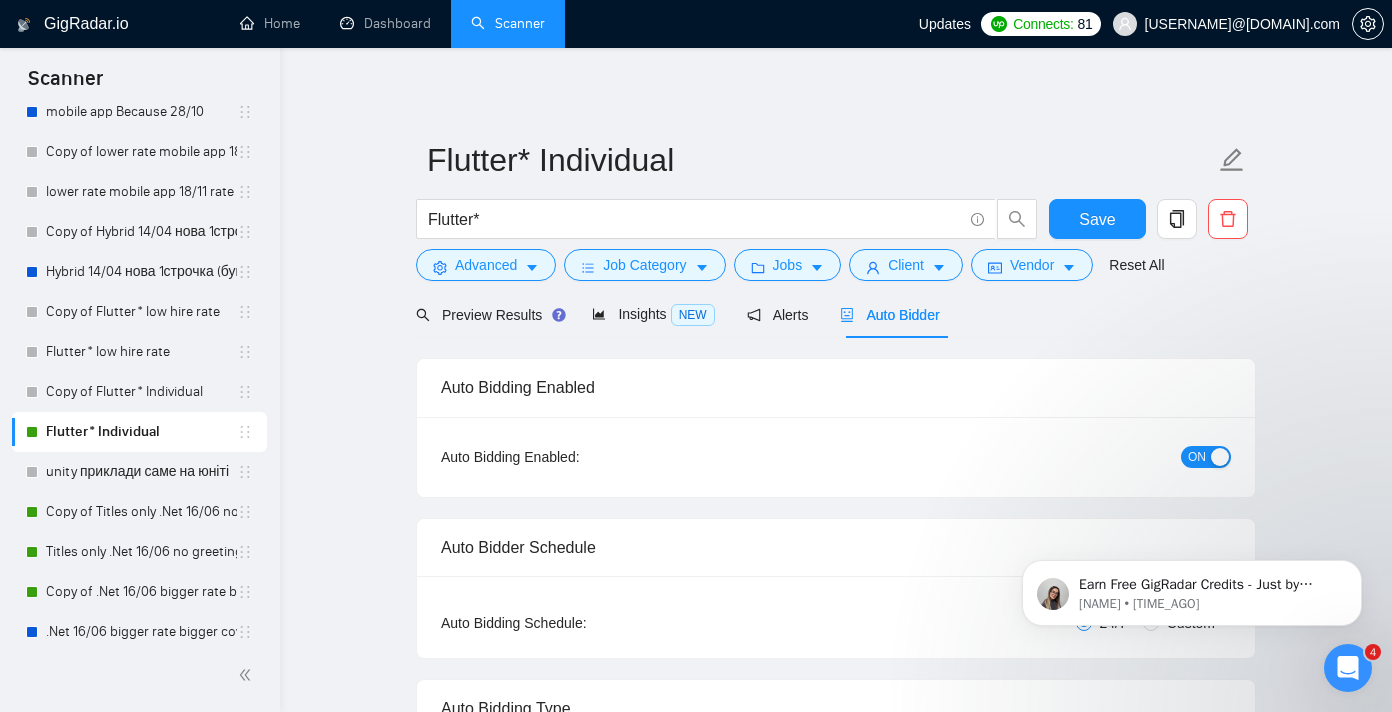 click at bounding box center [1220, 457] 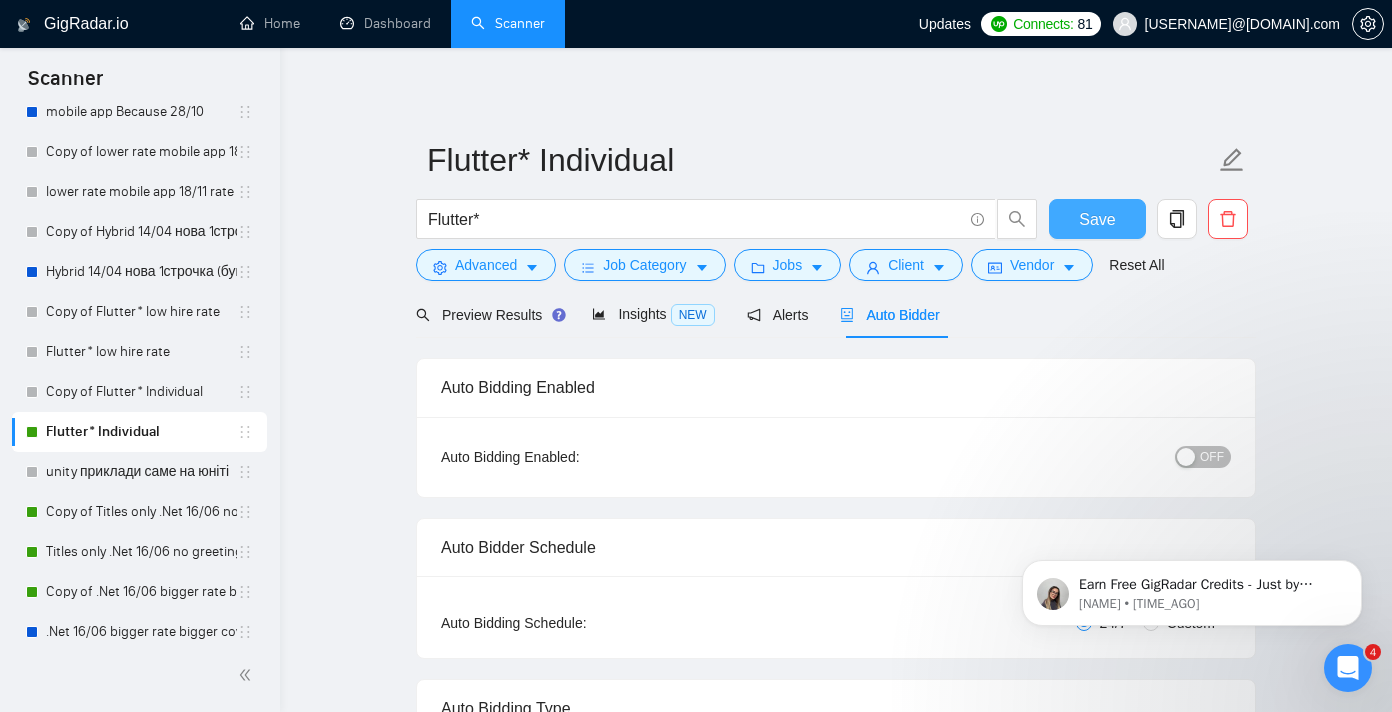 click on "Save" at bounding box center [1097, 219] 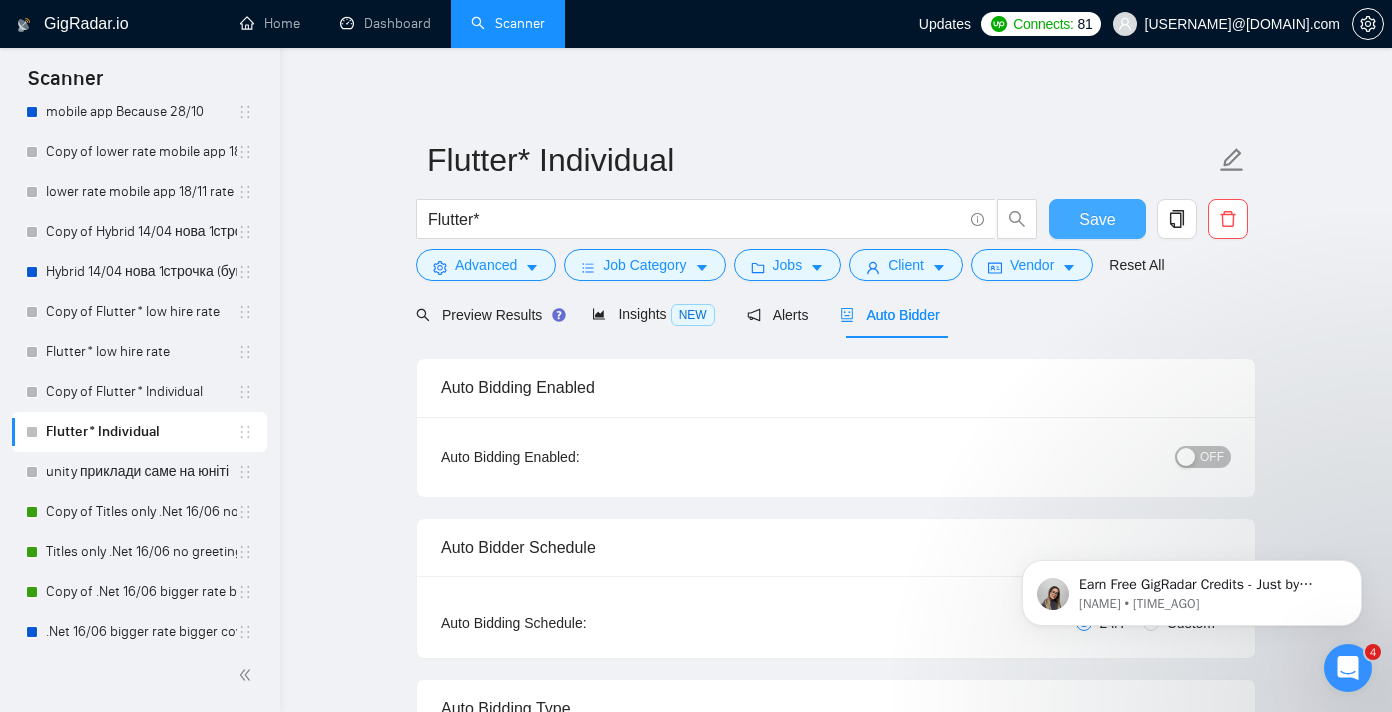 type 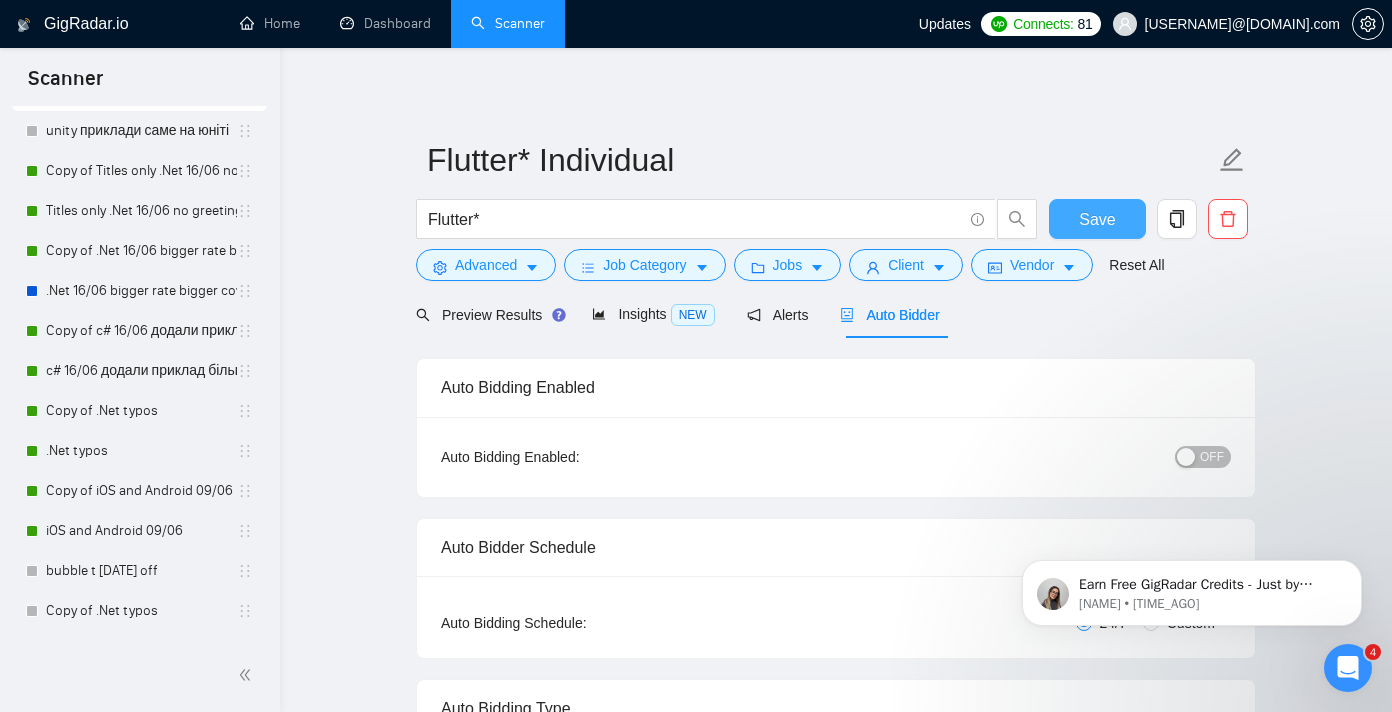 scroll, scrollTop: 923, scrollLeft: 0, axis: vertical 